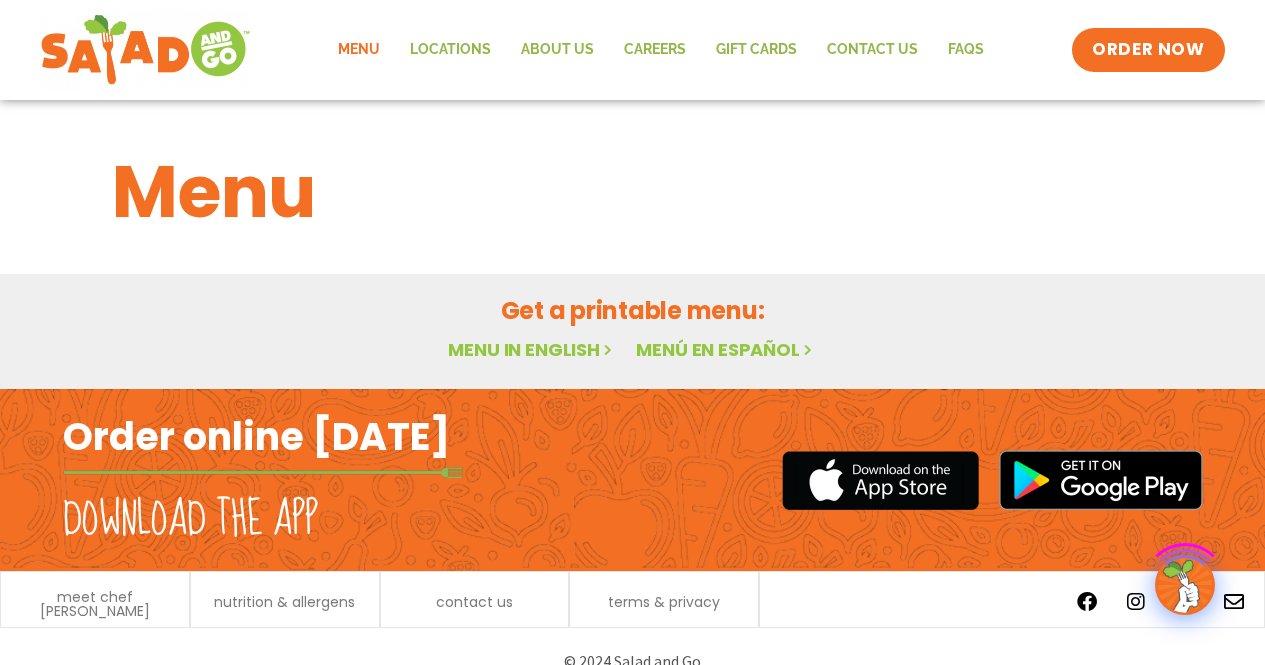 scroll, scrollTop: 0, scrollLeft: 0, axis: both 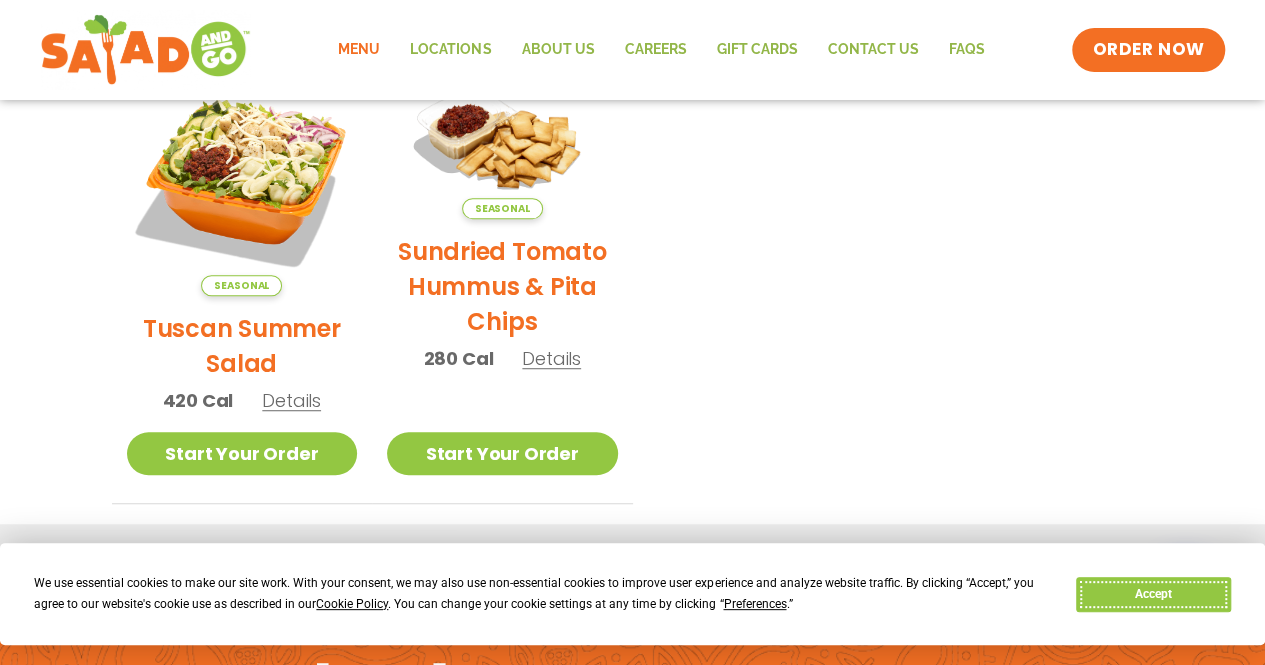 click on "Accept" at bounding box center [1153, 594] 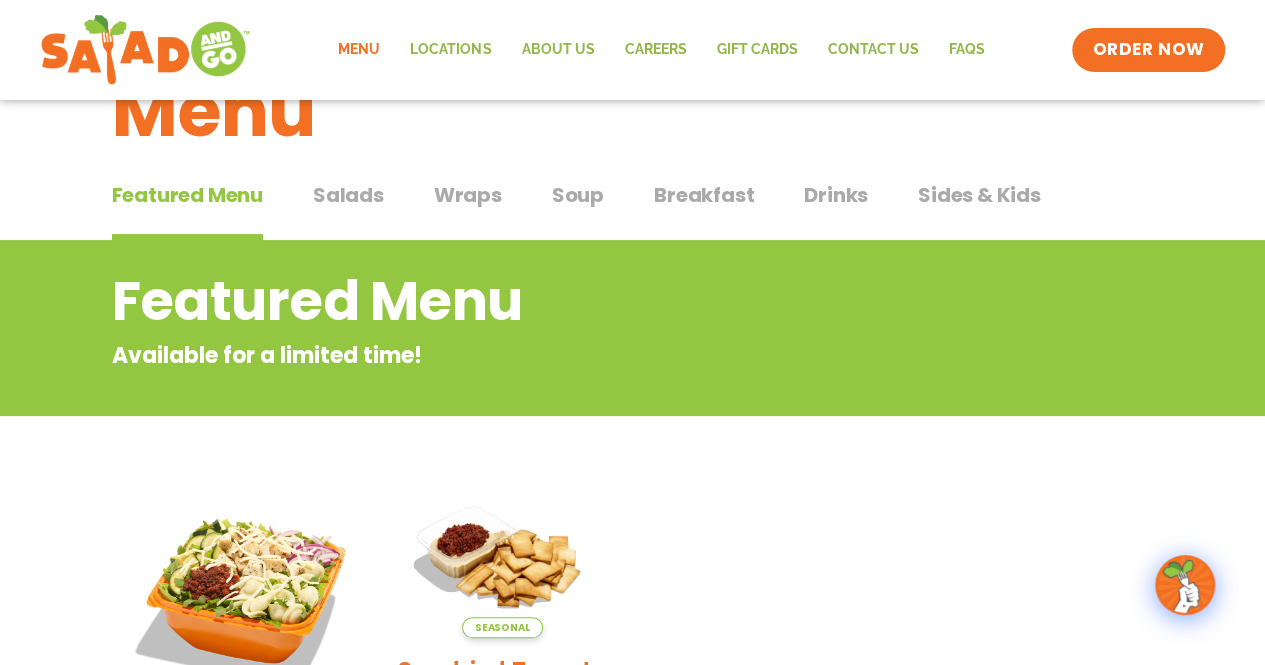 scroll, scrollTop: 0, scrollLeft: 0, axis: both 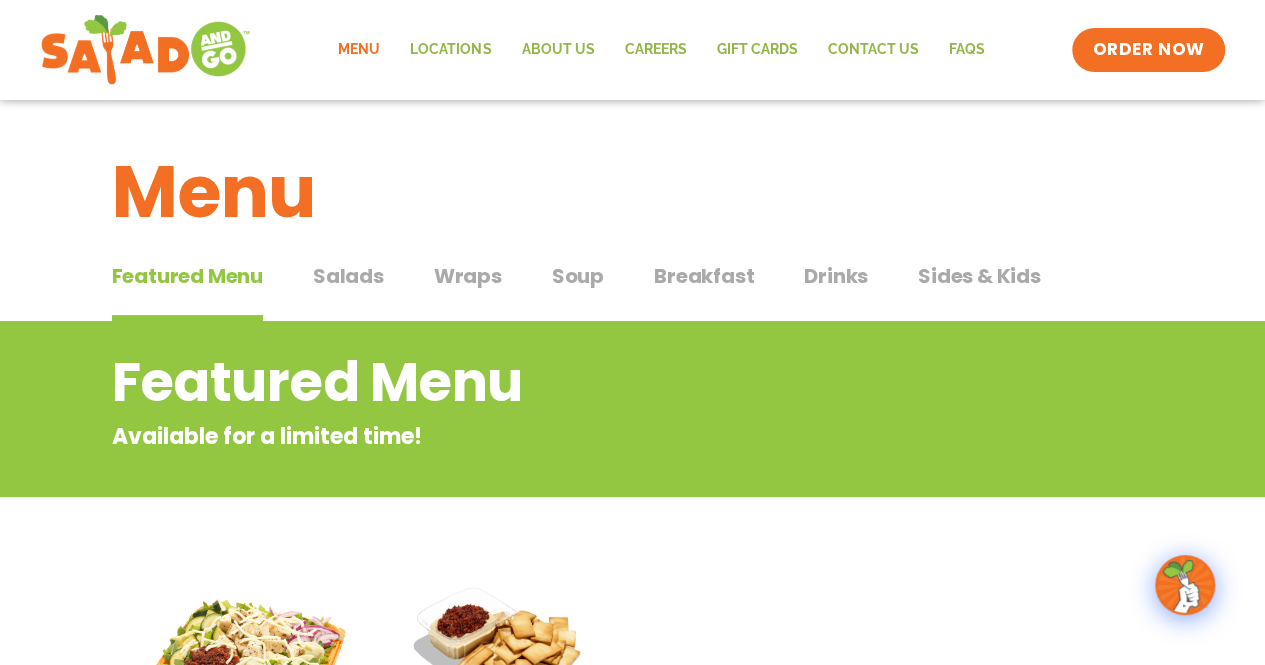 click on "Salads" at bounding box center (348, 276) 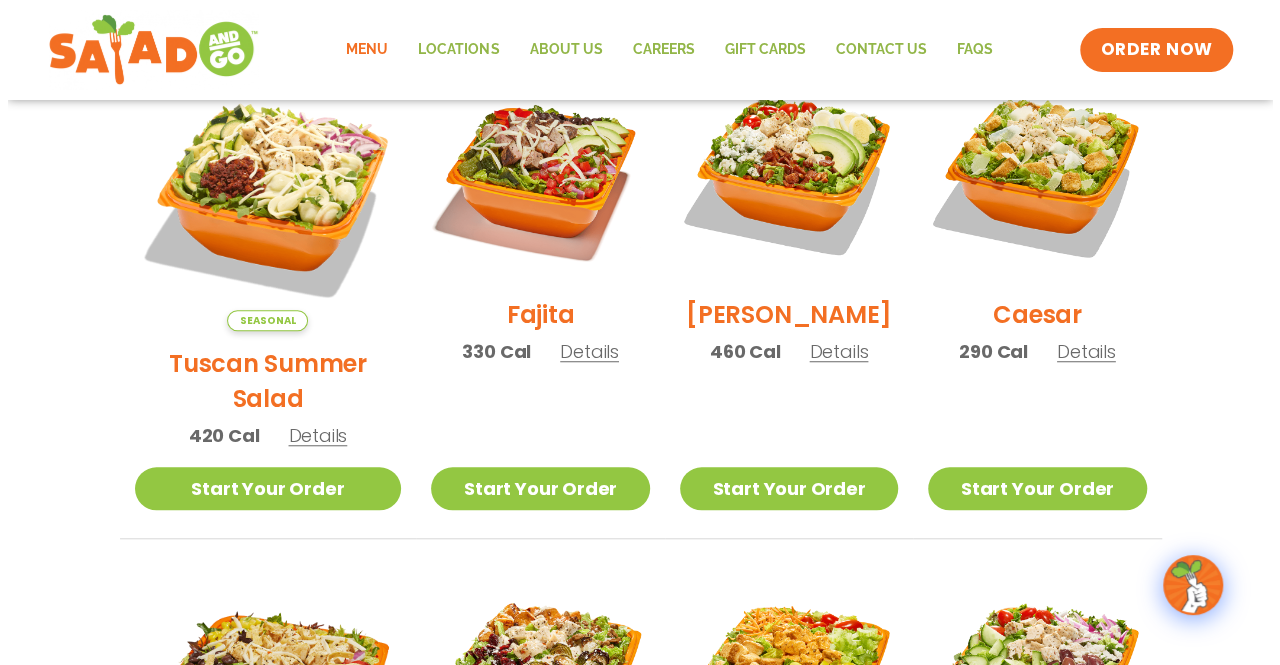 scroll, scrollTop: 900, scrollLeft: 0, axis: vertical 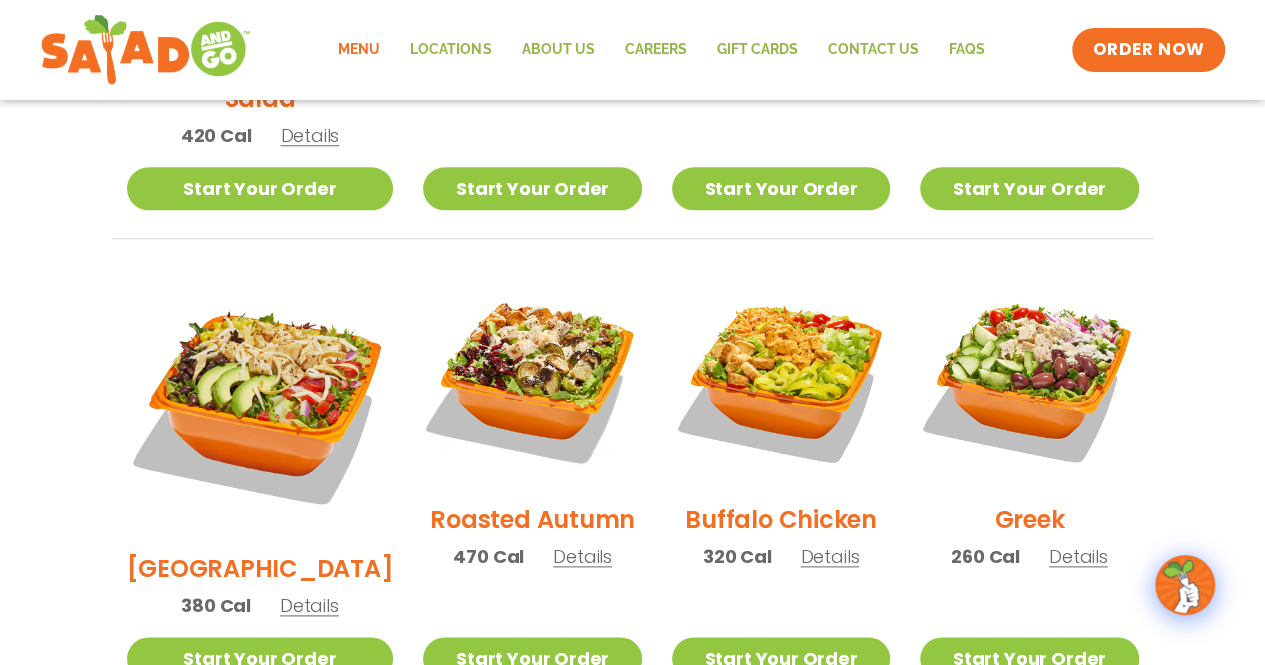 click on "Details" at bounding box center [582, 556] 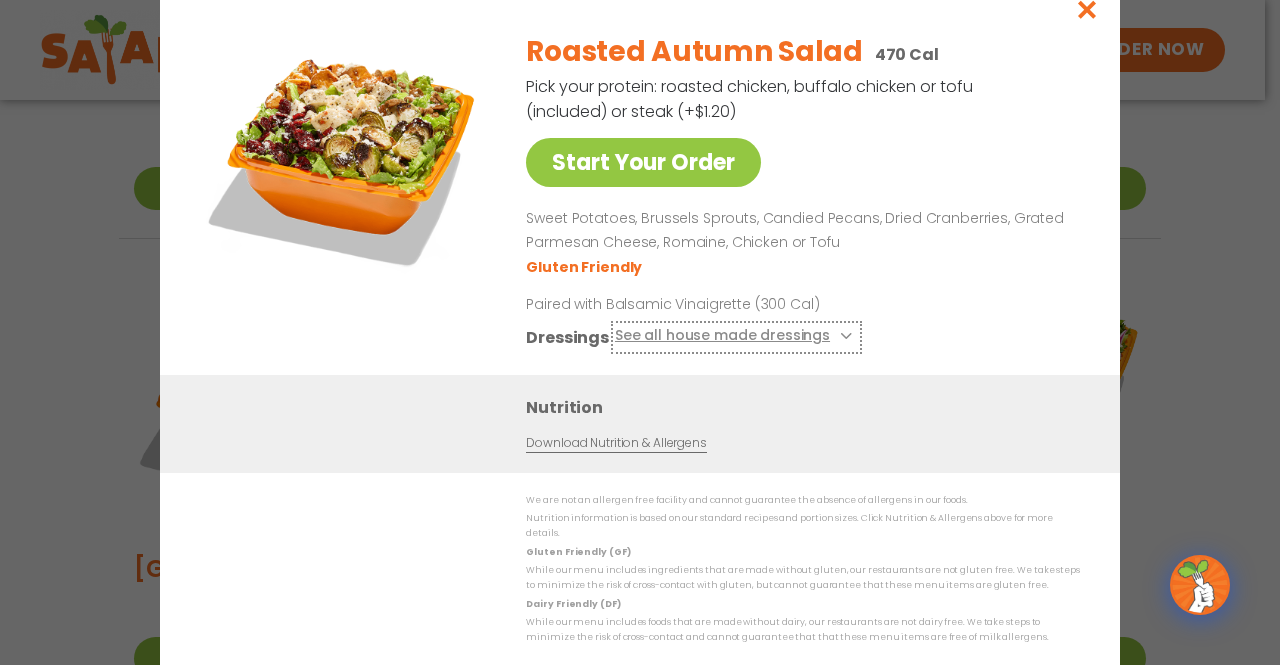 click at bounding box center [844, 336] 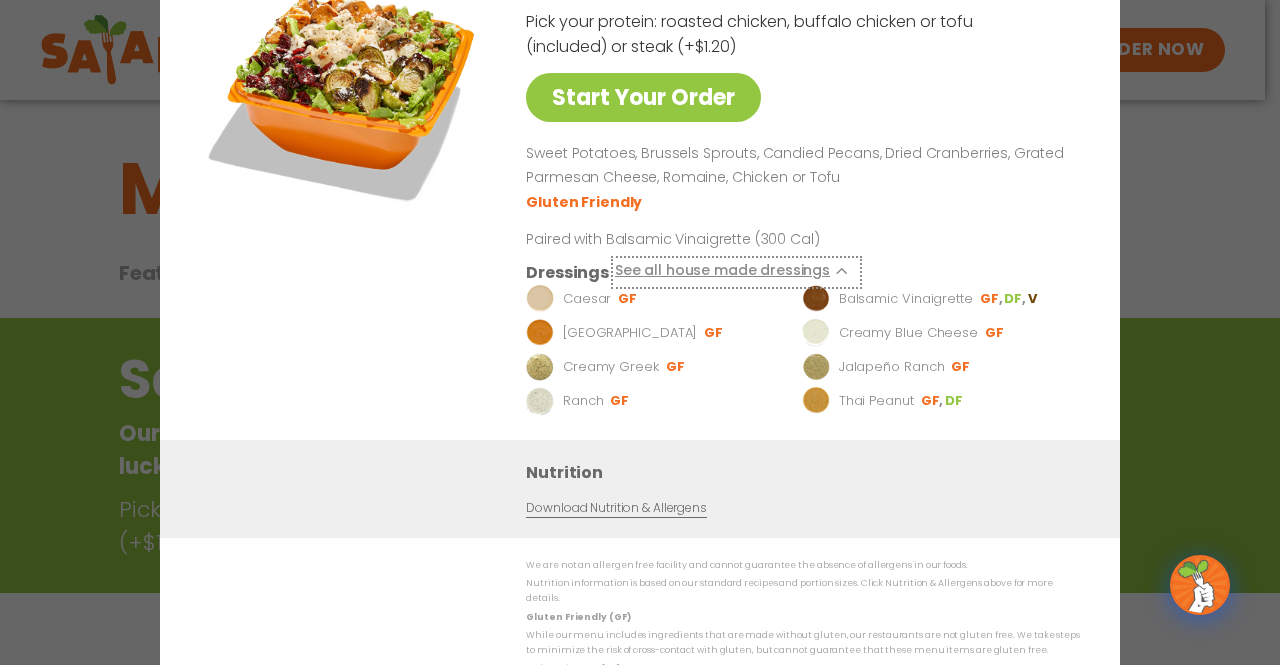 scroll, scrollTop: 0, scrollLeft: 0, axis: both 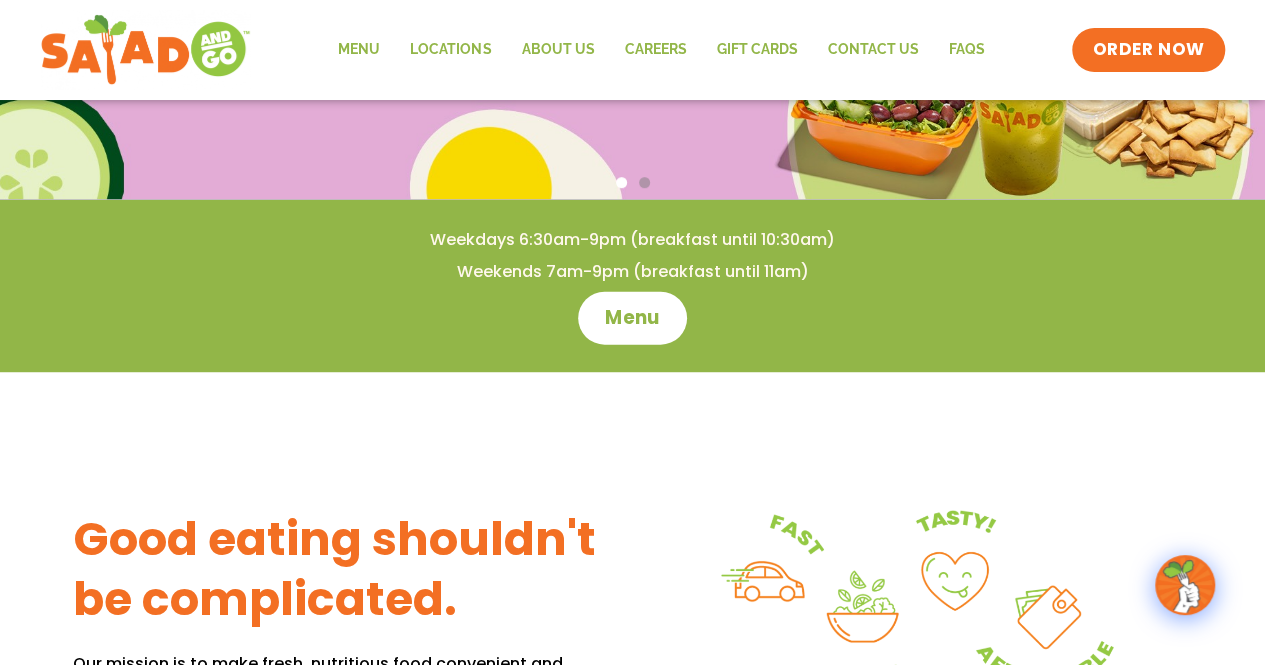 click on "Menu" at bounding box center (632, 318) 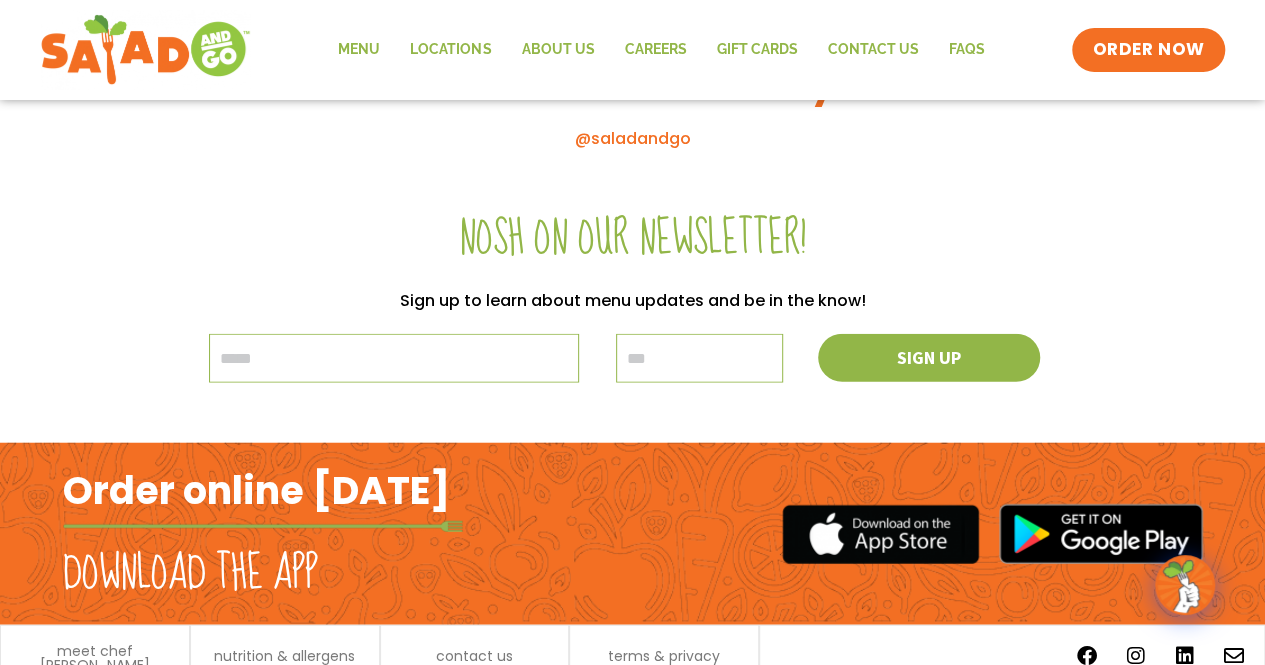 scroll, scrollTop: 2389, scrollLeft: 0, axis: vertical 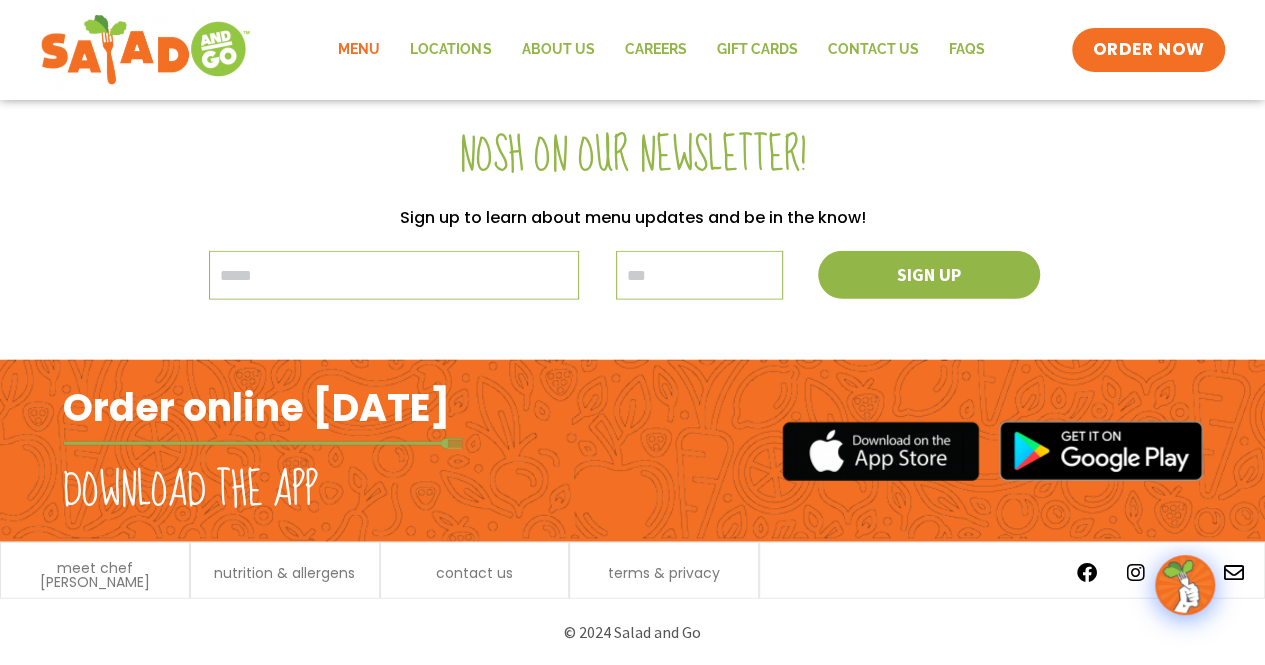 click on "Menu" 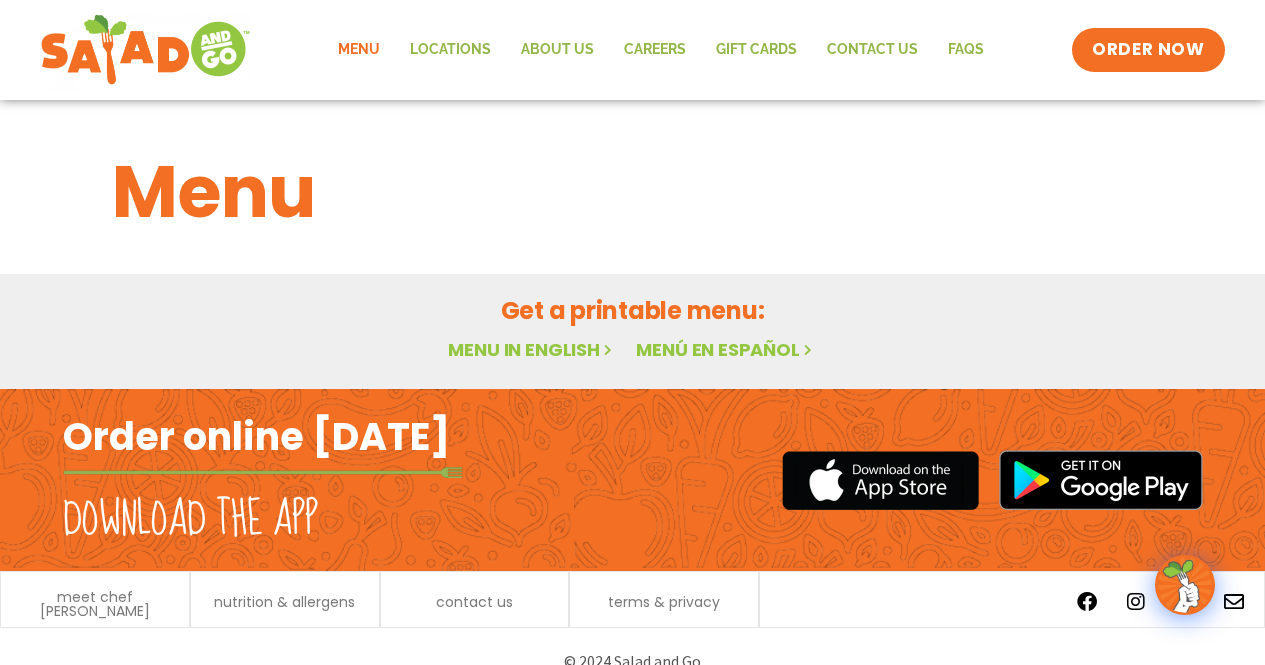 scroll, scrollTop: 29, scrollLeft: 0, axis: vertical 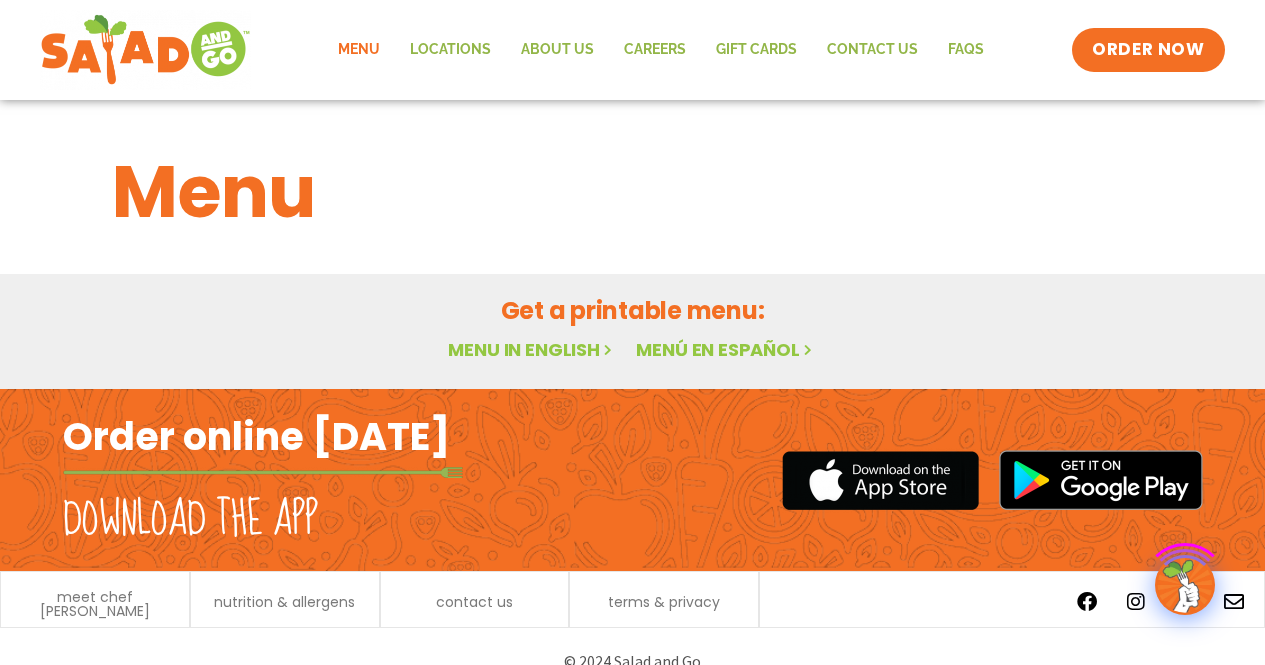 click on "Menu in English" at bounding box center [532, 349] 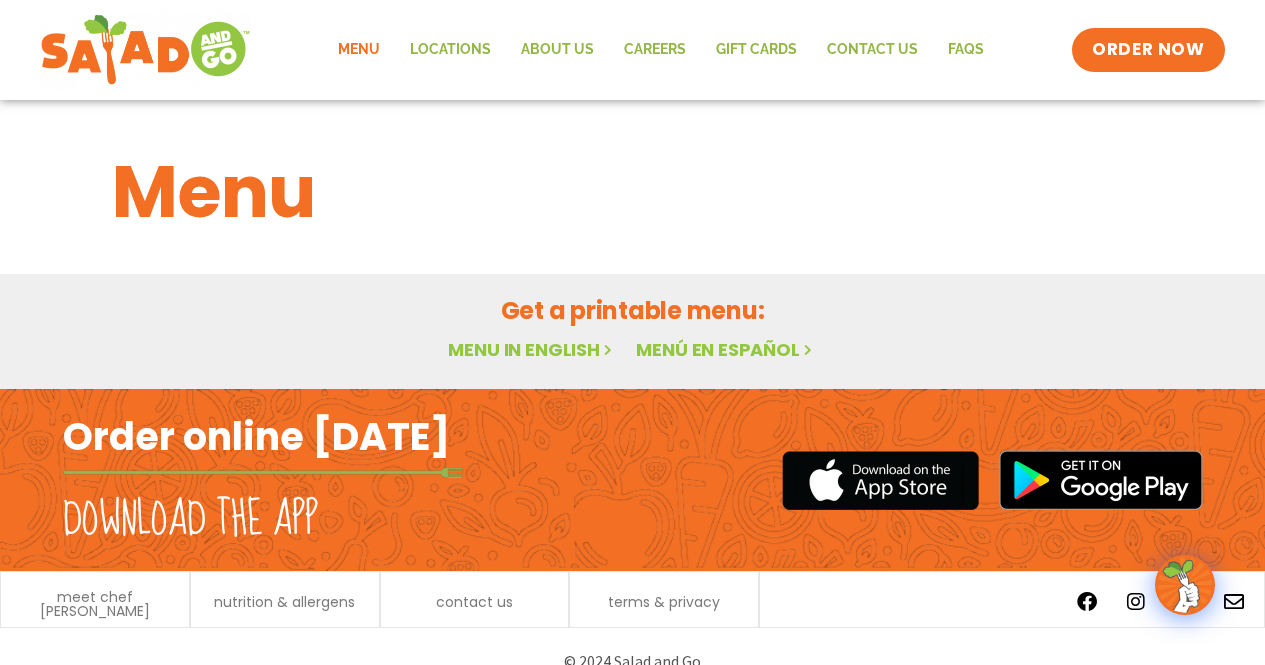 scroll, scrollTop: 29, scrollLeft: 0, axis: vertical 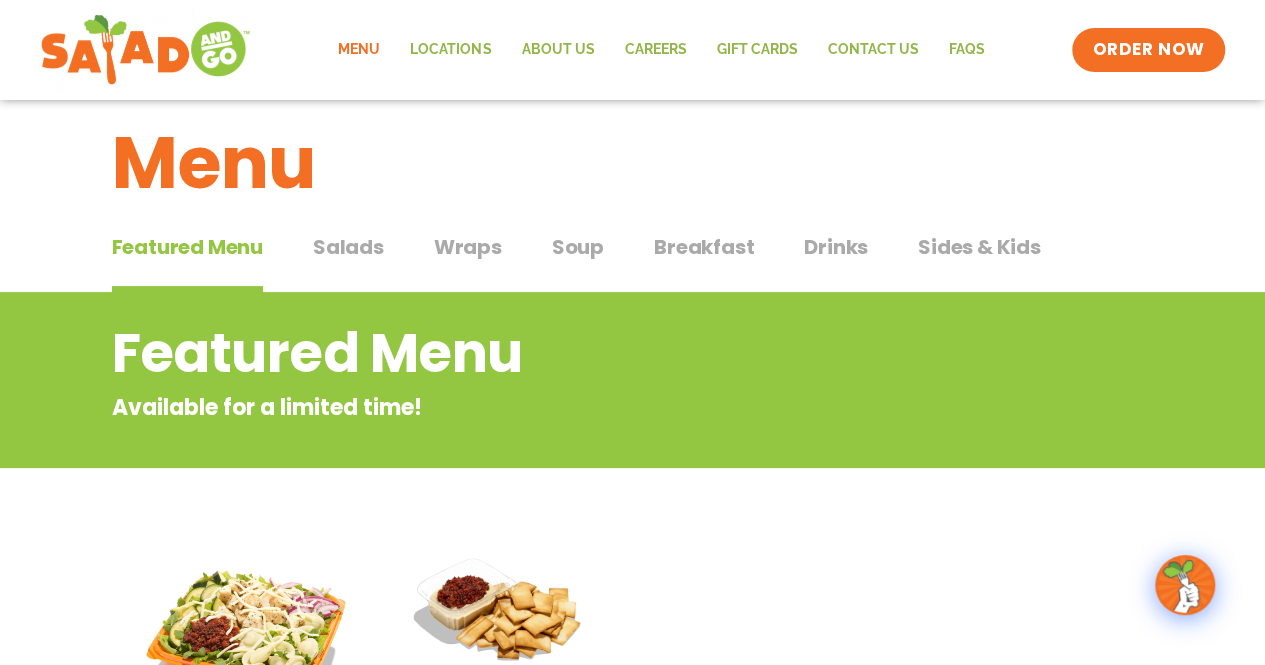 drag, startPoint x: 365, startPoint y: 245, endPoint x: 504, endPoint y: 403, distance: 210.44002 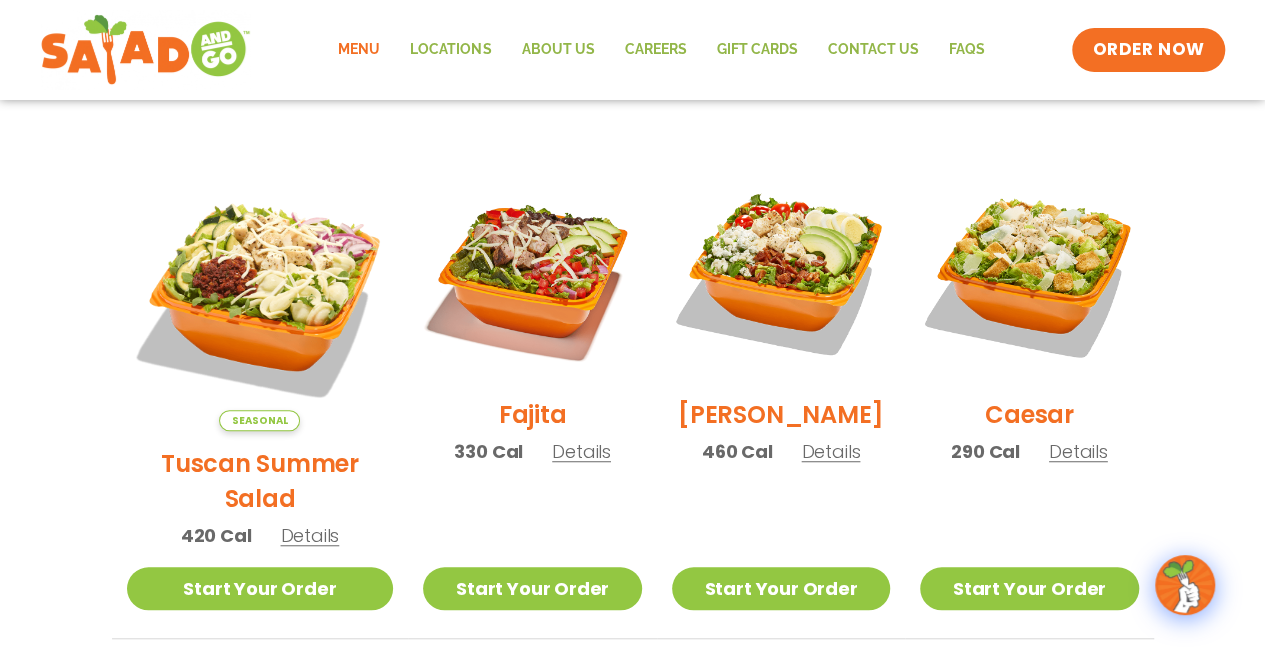 scroll, scrollTop: 529, scrollLeft: 0, axis: vertical 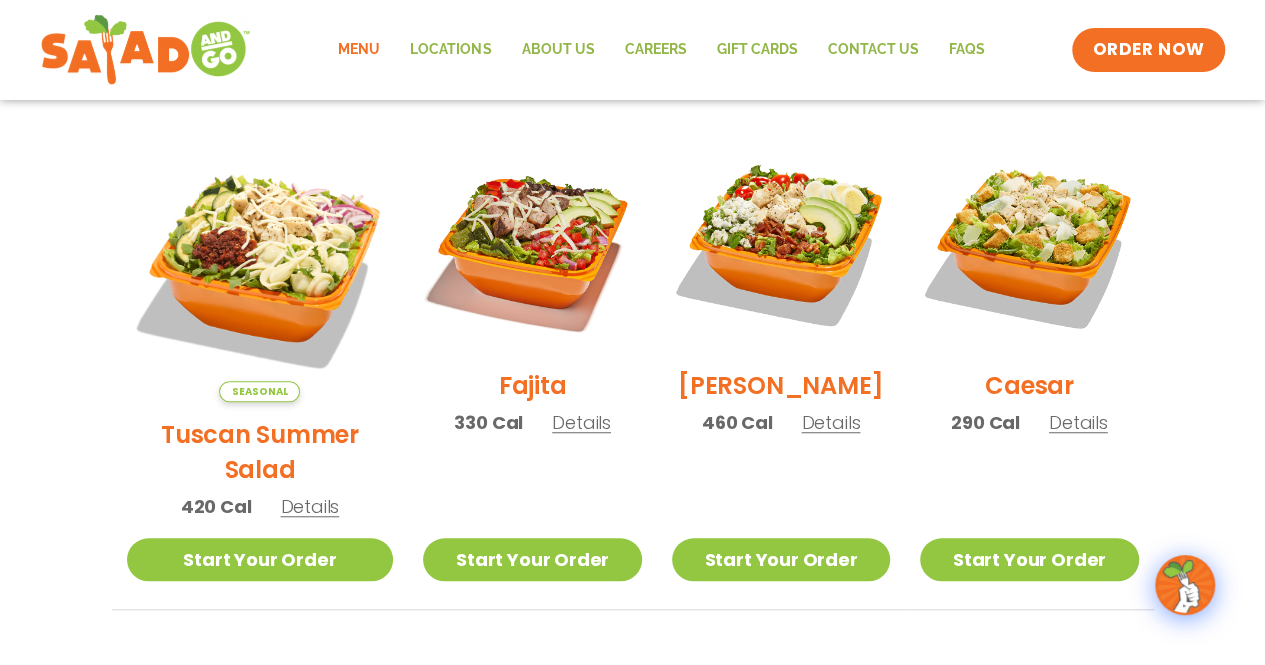 click on "Details" at bounding box center [1078, 422] 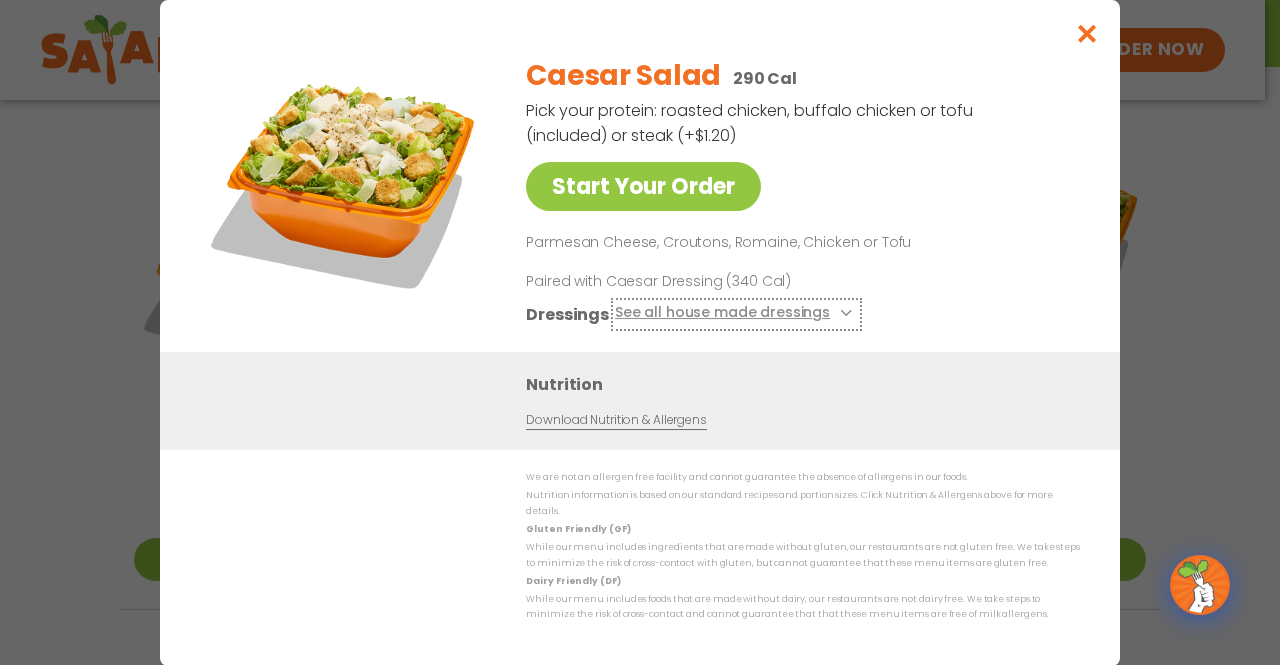 click at bounding box center (844, 313) 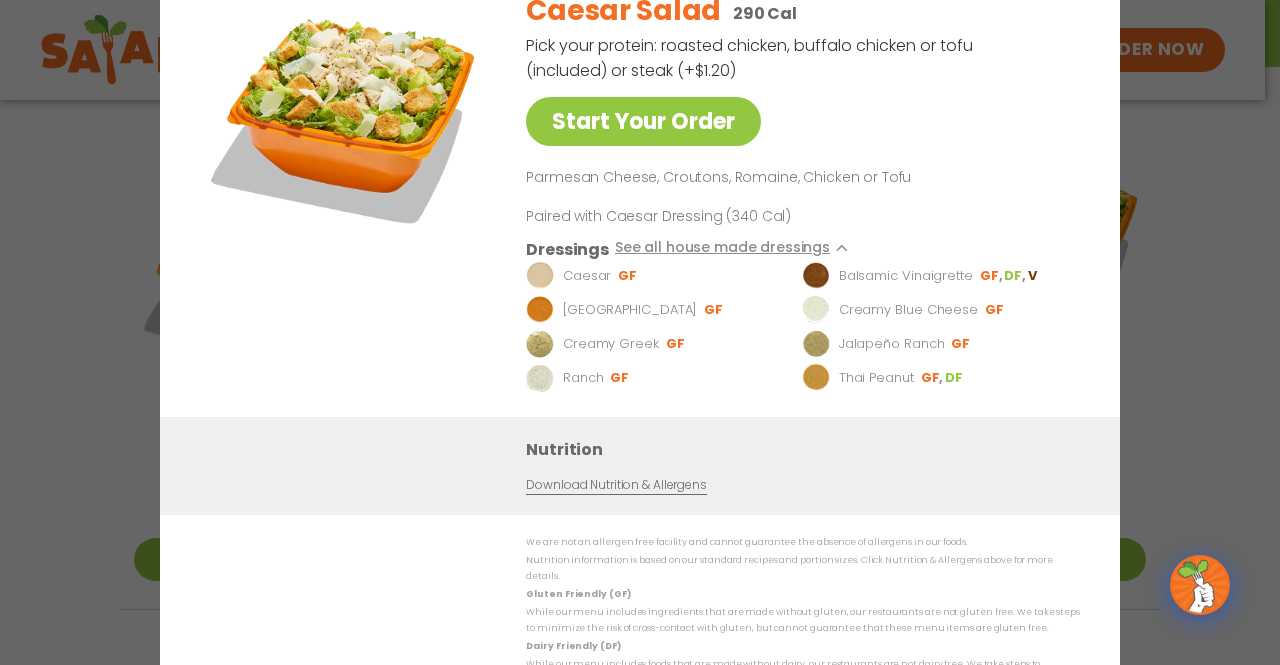 click on "Start Your Order Caesar Salad  290 Cal  Pick your protein: roasted chicken, buffalo chicken or tofu (included) or steak (+$1.20)   Start Your Order Parmesan Cheese, Croutons, Romaine, Chicken or Tofu Paired with Caesar Dressing (340 Cal) Dressings   See all house made dressings    Caesar GF   Balsamic Vinaigrette GF DF V   BBQ Ranch GF   Creamy Blue Cheese GF   Creamy Greek GF   Jalapeño Ranch GF   Ranch GF   Thai Peanut GF DF Nutrition   Download Nutrition & Allergens We are not an allergen free facility and cannot guarantee the absence of allergens in our foods. Nutrition information is based on our standard recipes and portion sizes. Click Nutrition & Allergens above for more details. Gluten Friendly (GF) While our menu includes ingredients that are made without gluten, our restaurants are not gluten free. We take steps to minimize the risk of cross-contact with gluten, but cannot guarantee that these menu items are gluten free. Dairy Friendly (DF)" at bounding box center [640, 332] 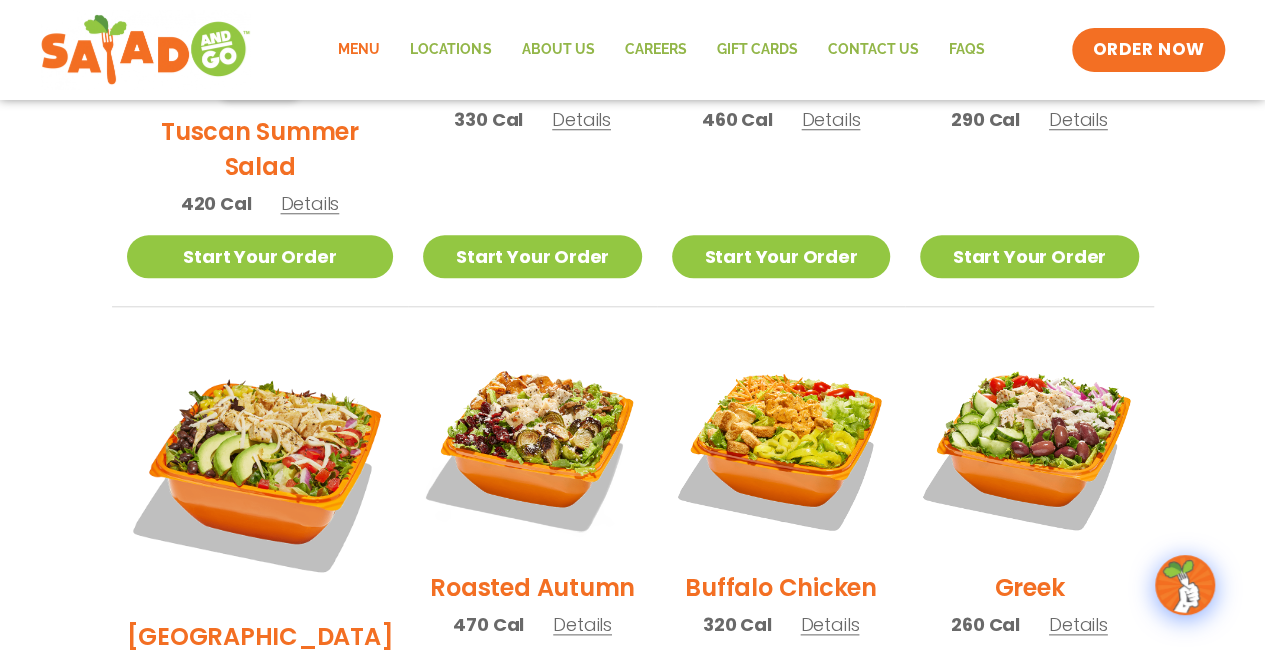 scroll, scrollTop: 929, scrollLeft: 0, axis: vertical 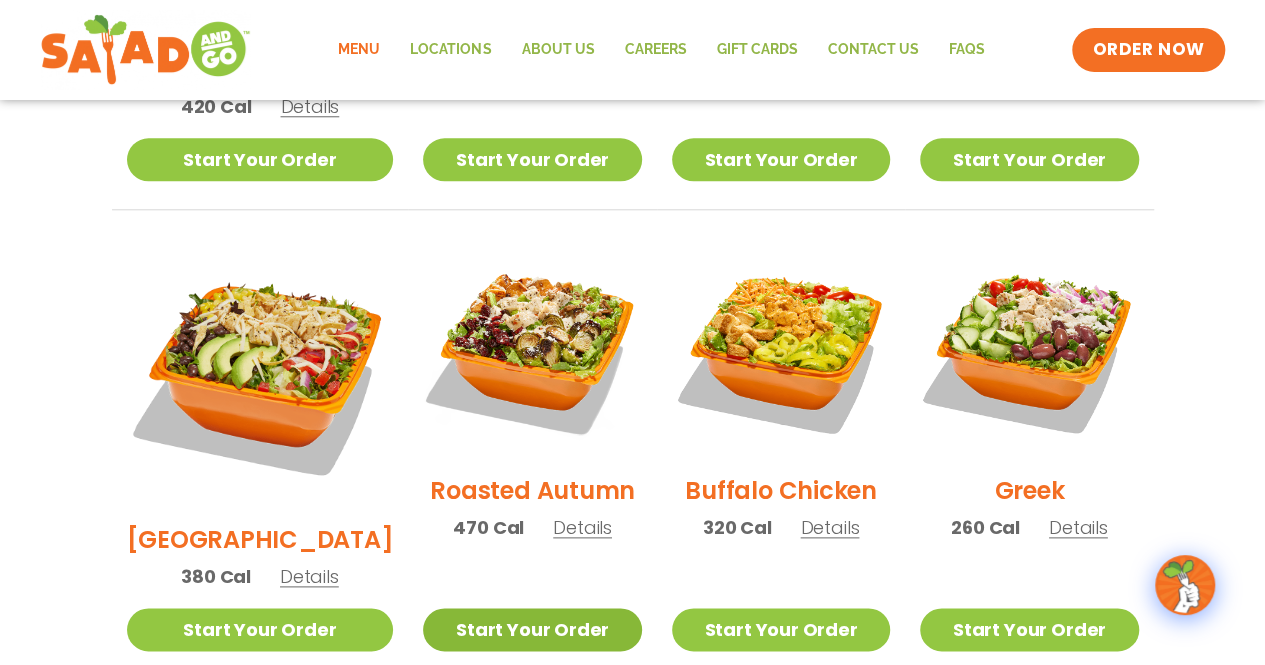 click on "Start Your Order" at bounding box center [532, 629] 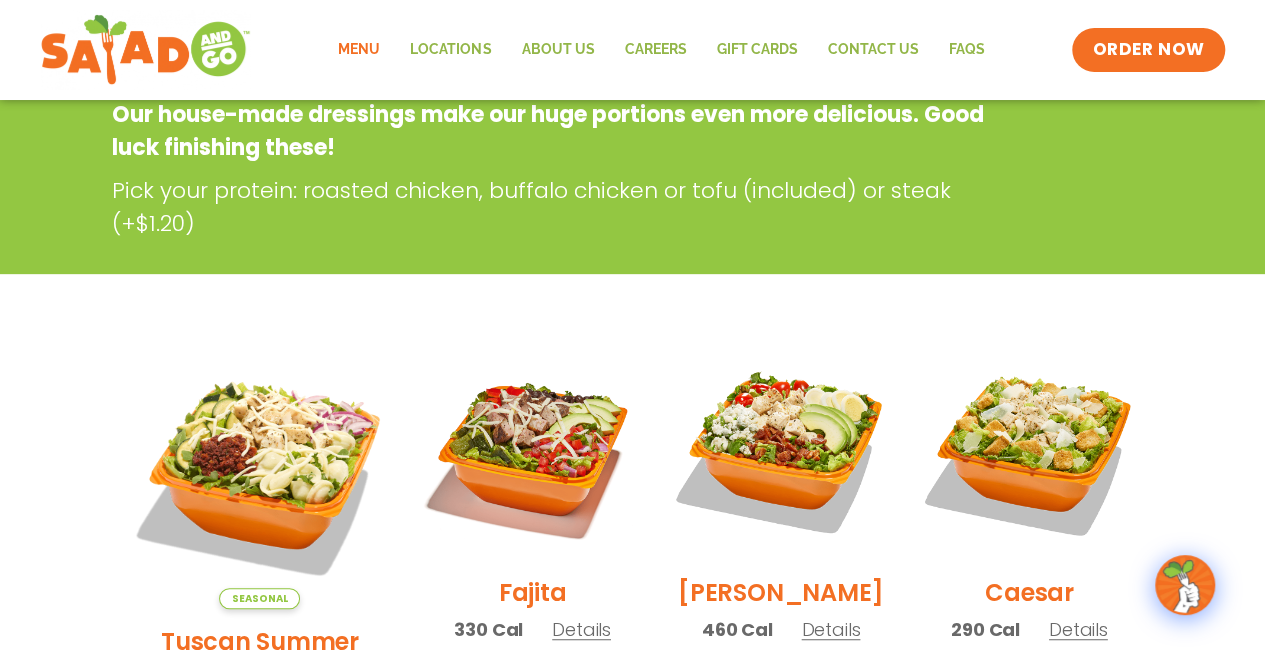 scroll, scrollTop: 0, scrollLeft: 0, axis: both 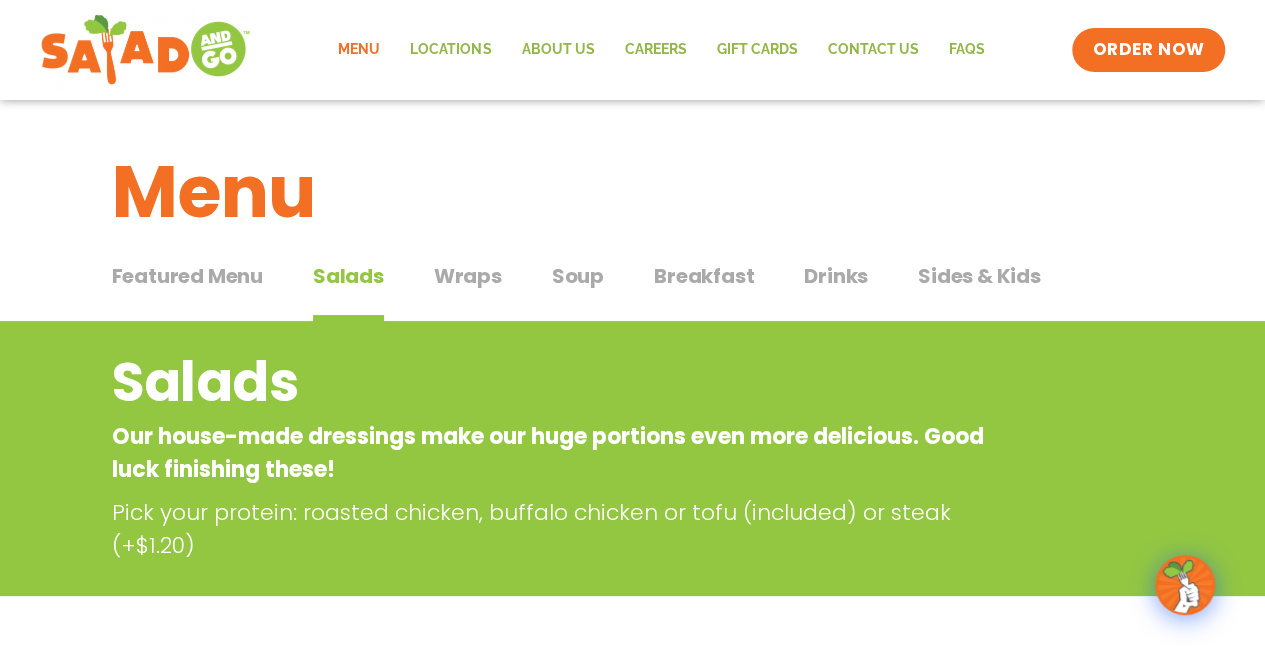 click on "Wraps" at bounding box center (468, 276) 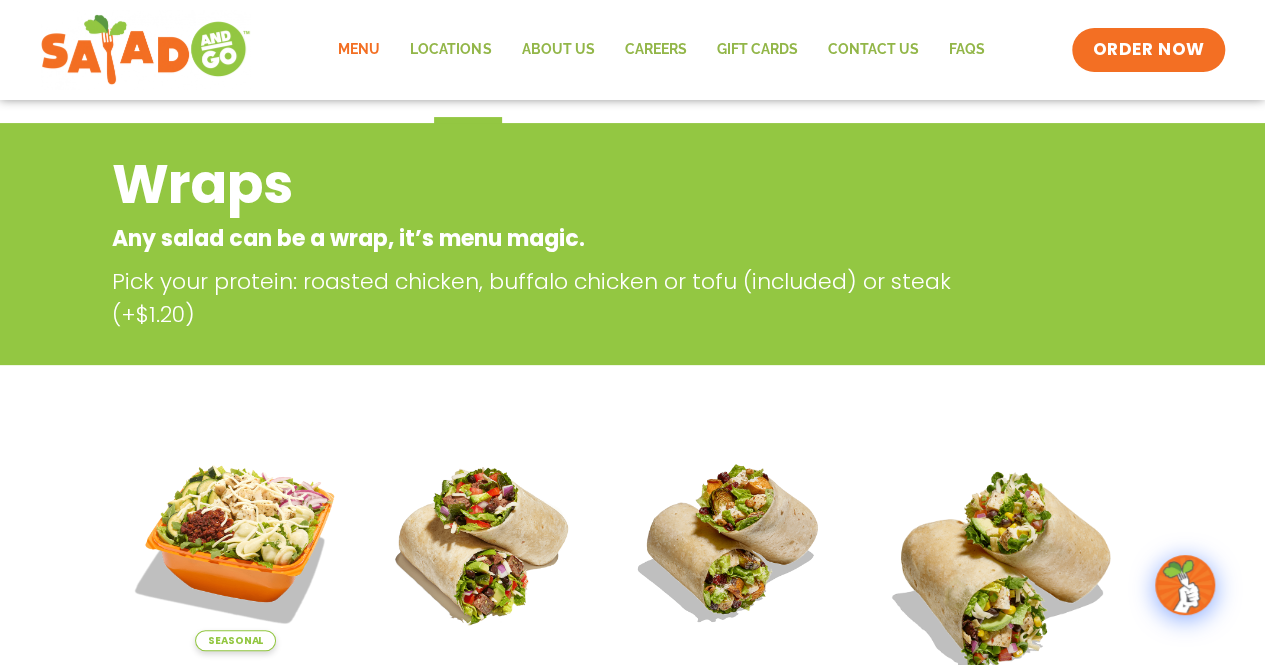 scroll, scrollTop: 0, scrollLeft: 0, axis: both 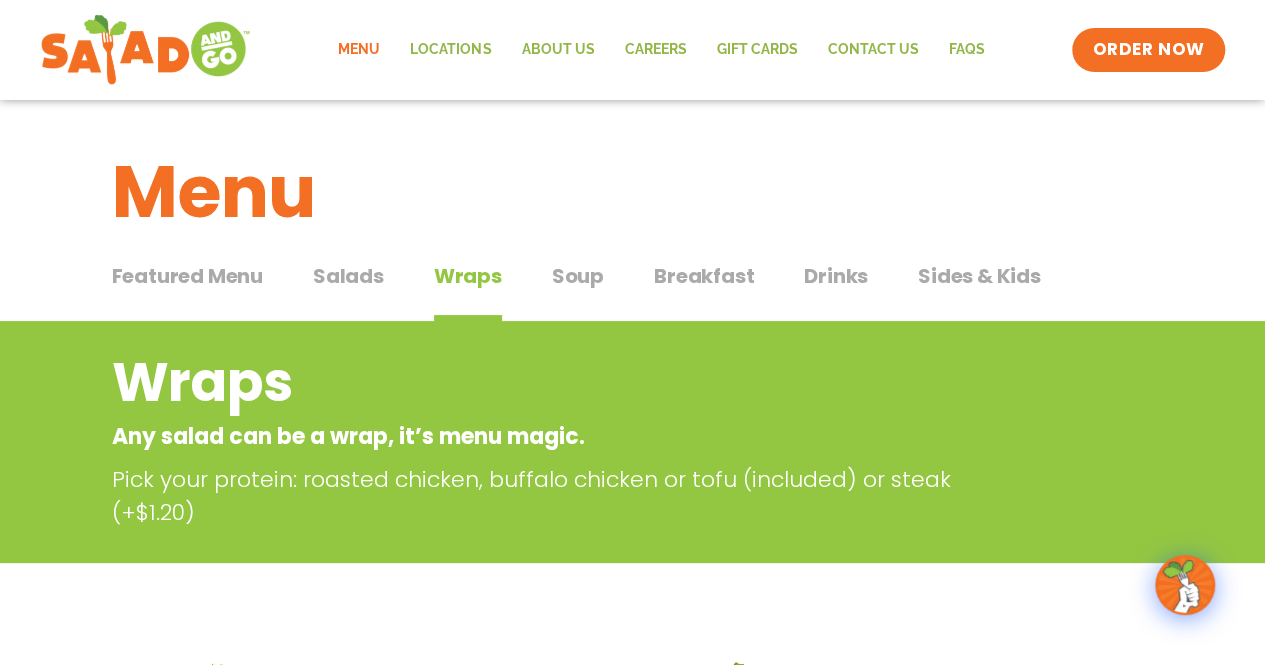 click on "Soup" at bounding box center [578, 276] 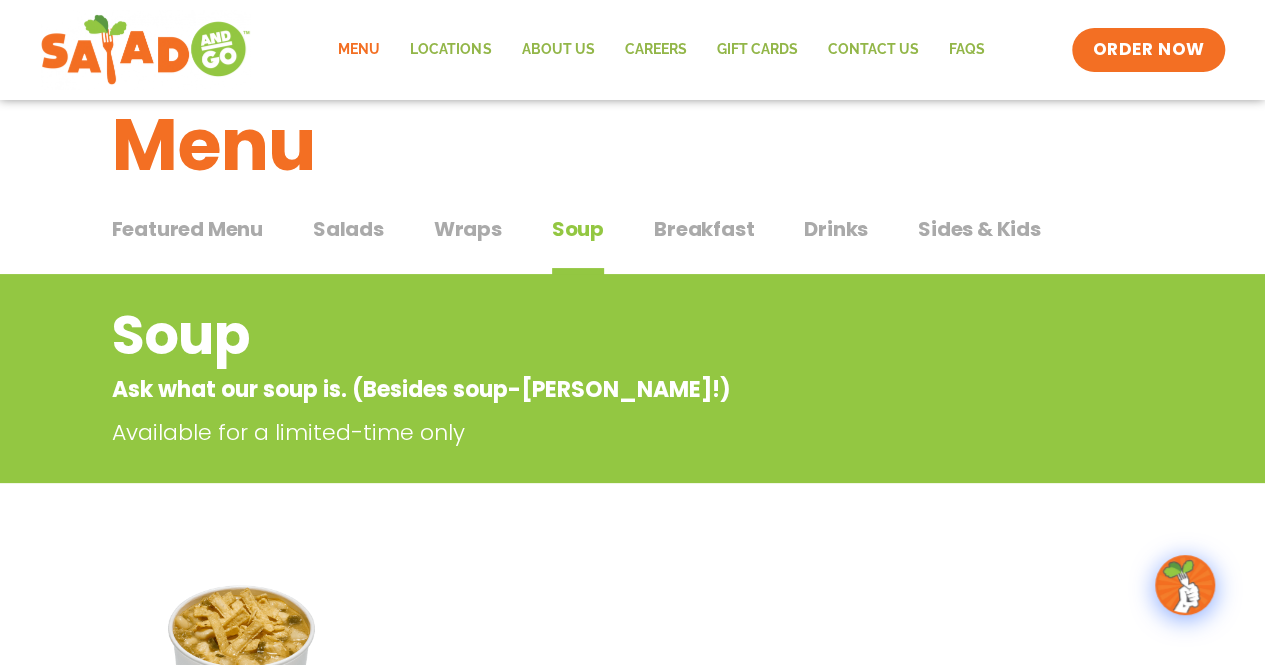 scroll, scrollTop: 0, scrollLeft: 0, axis: both 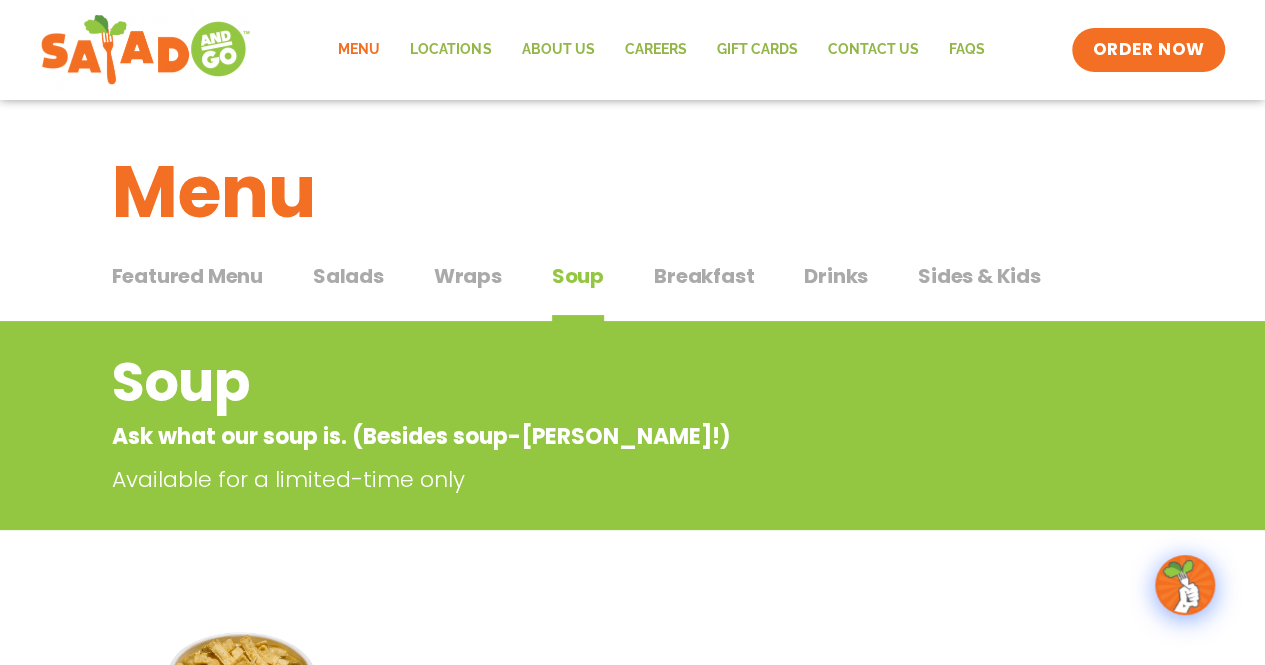 drag, startPoint x: 707, startPoint y: 280, endPoint x: 650, endPoint y: 468, distance: 196.45102 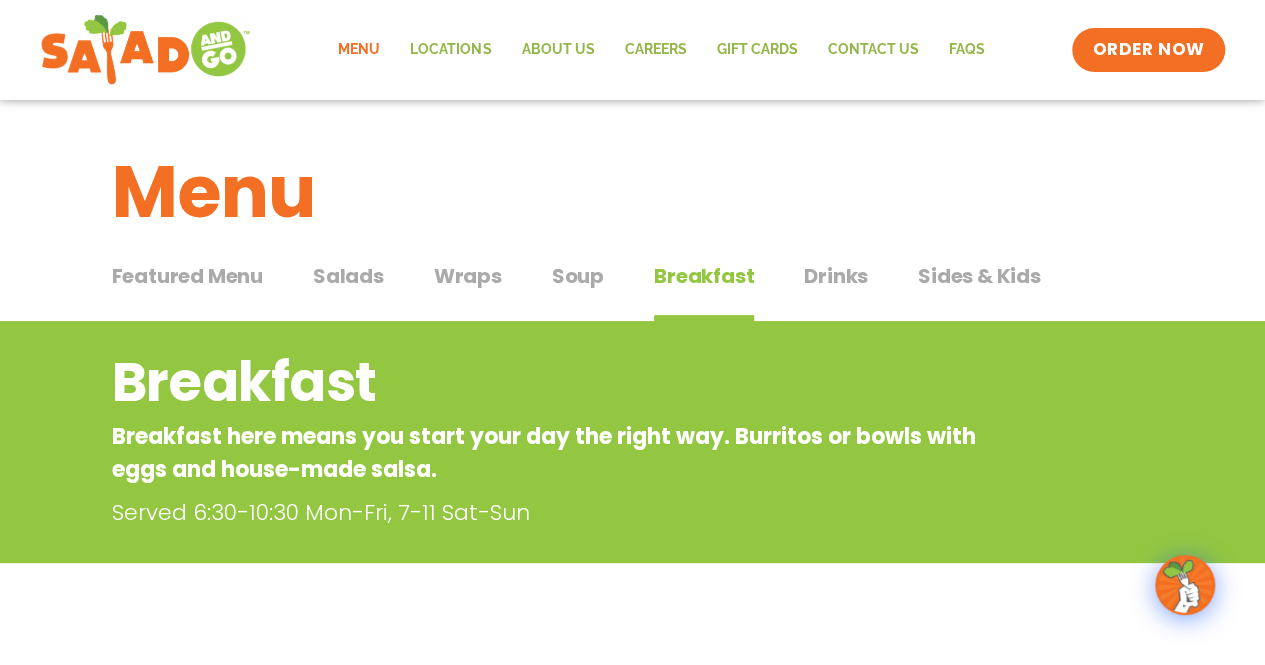 scroll, scrollTop: 0, scrollLeft: 0, axis: both 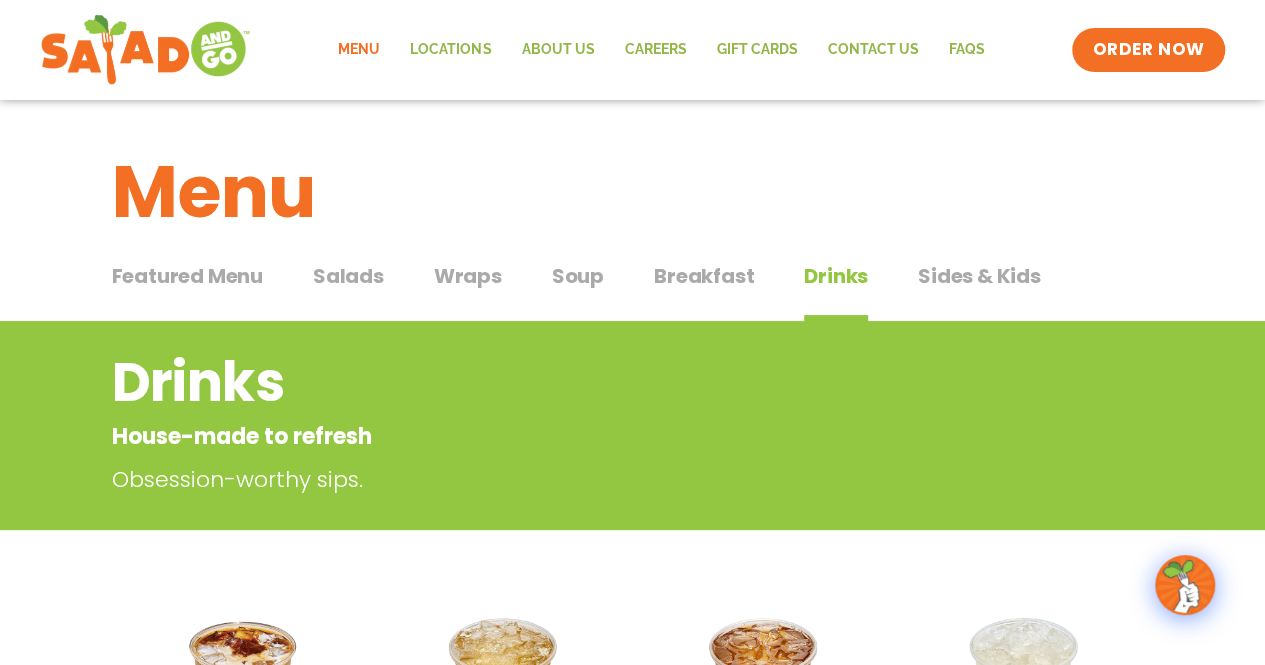 click on "Sides & Kids" at bounding box center (979, 276) 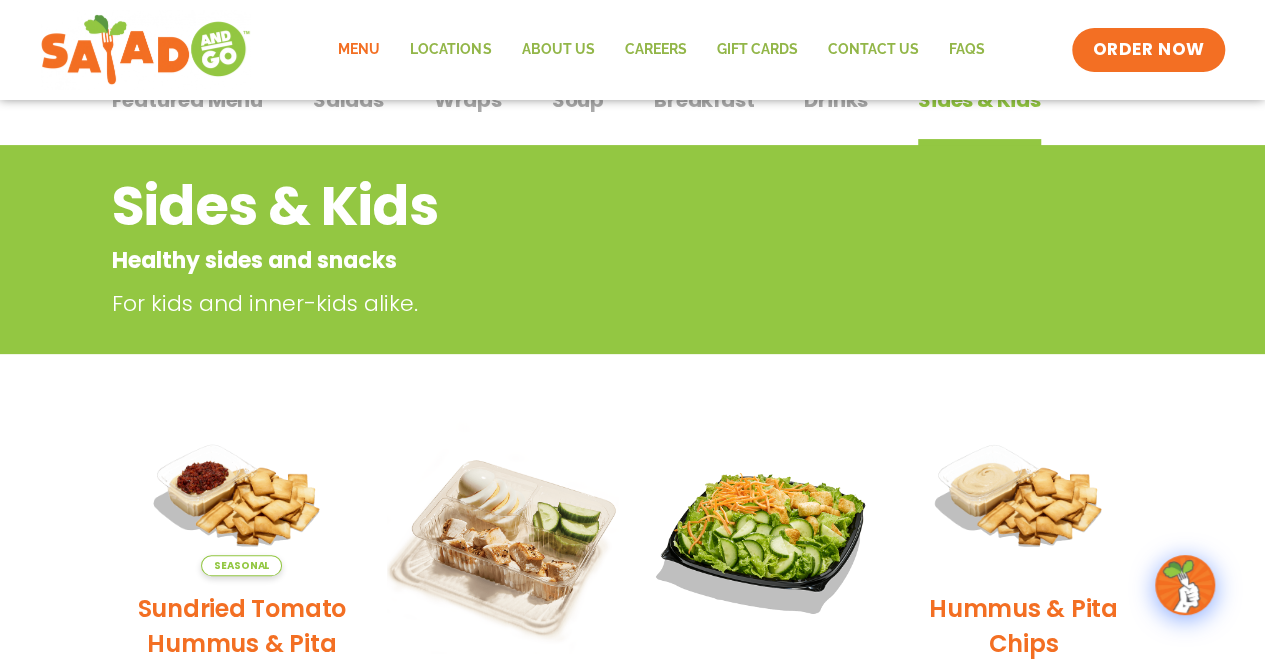 scroll, scrollTop: 0, scrollLeft: 0, axis: both 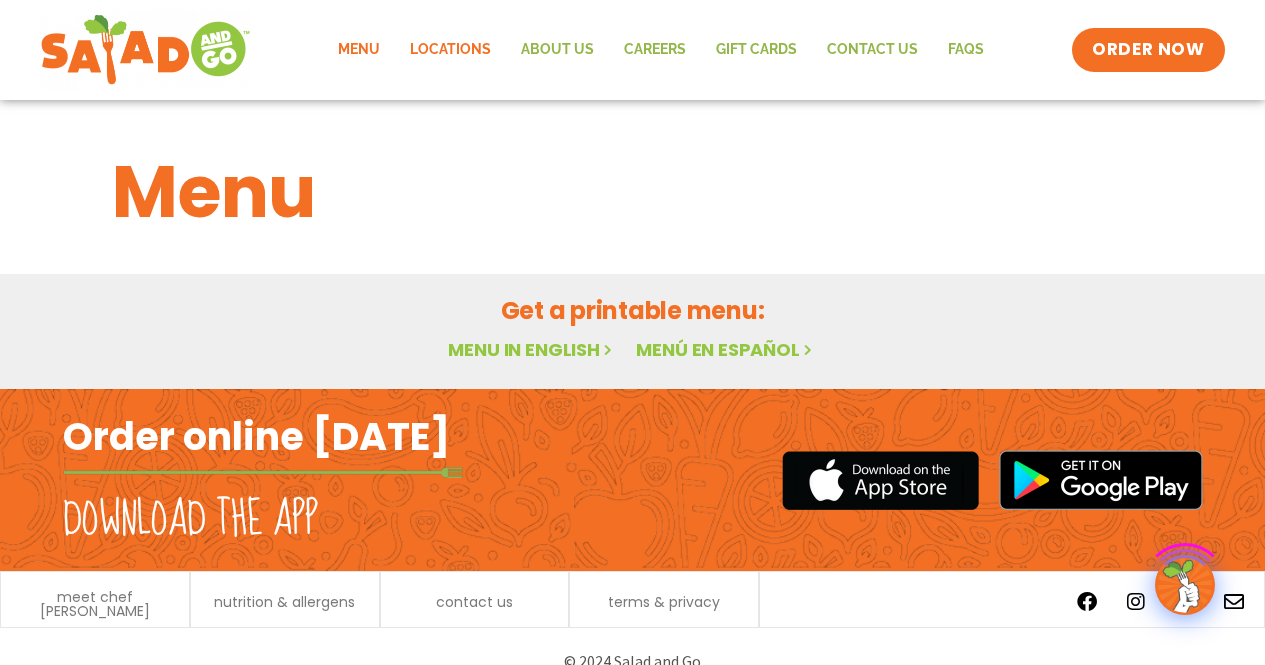 click on "Locations" 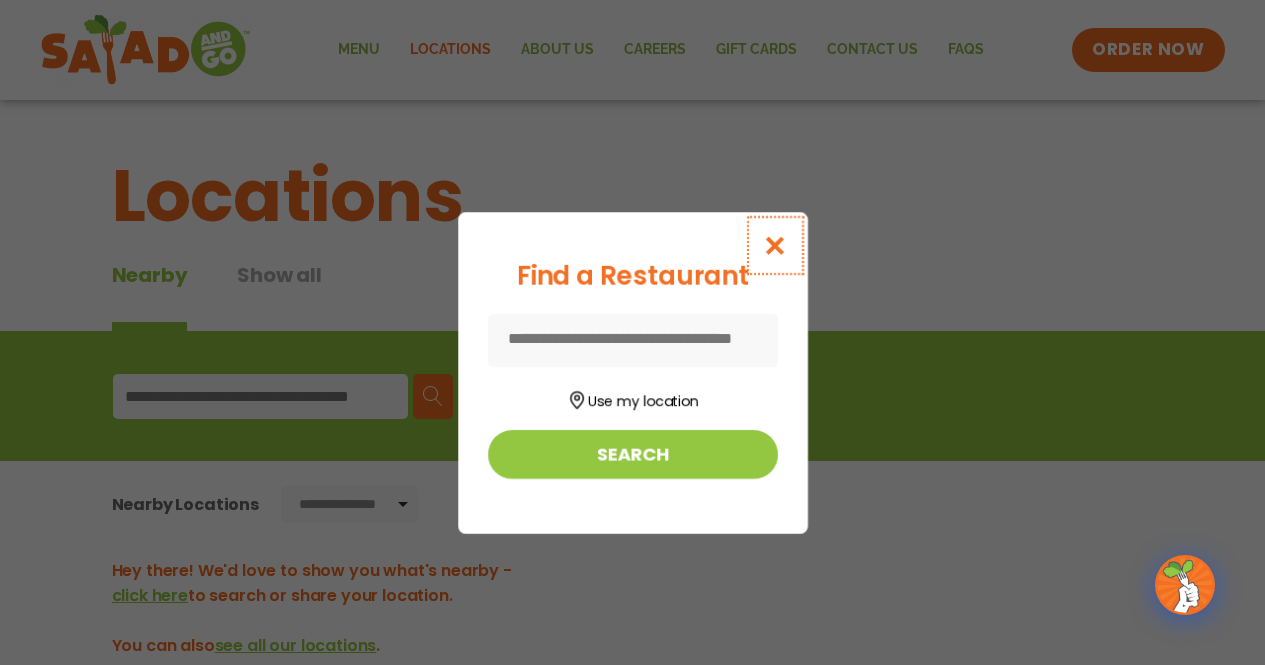 click at bounding box center (774, 245) 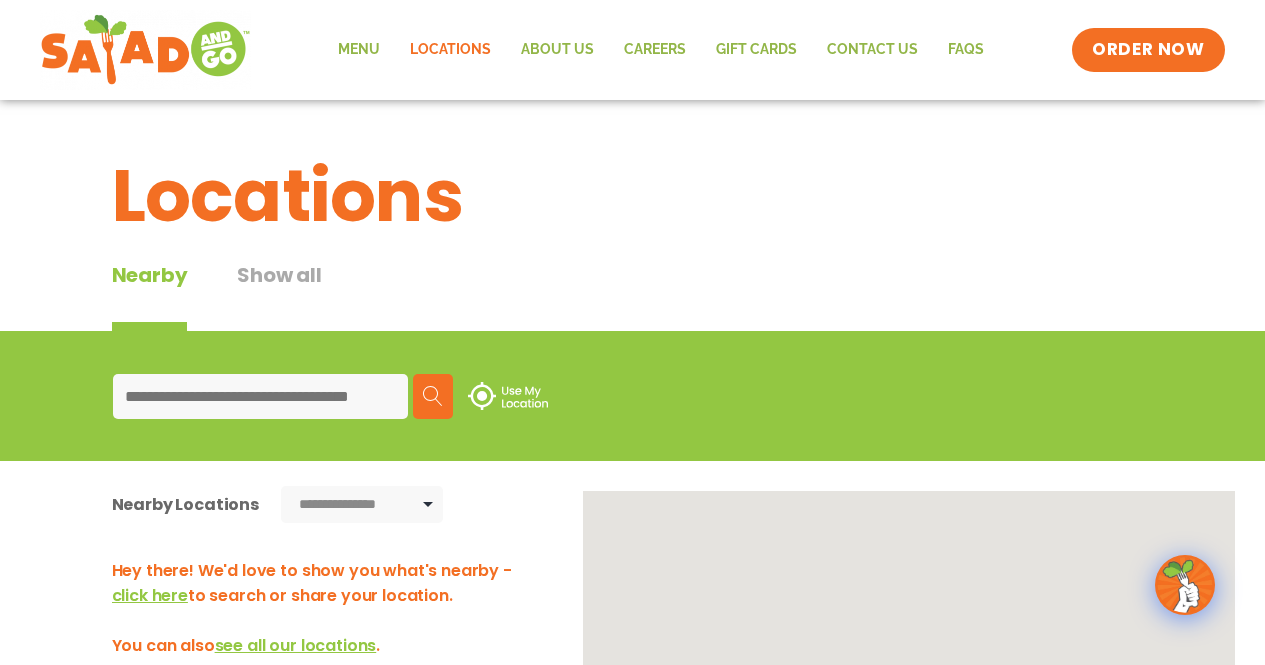 click at bounding box center [260, 396] 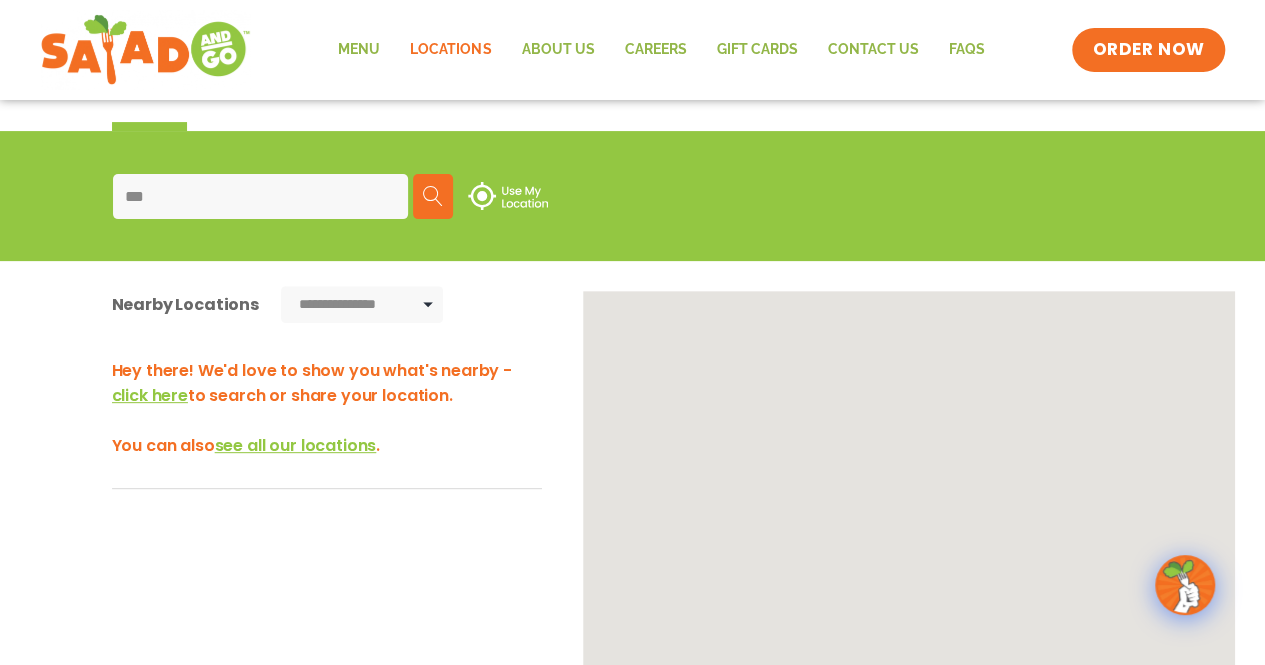 scroll, scrollTop: 200, scrollLeft: 0, axis: vertical 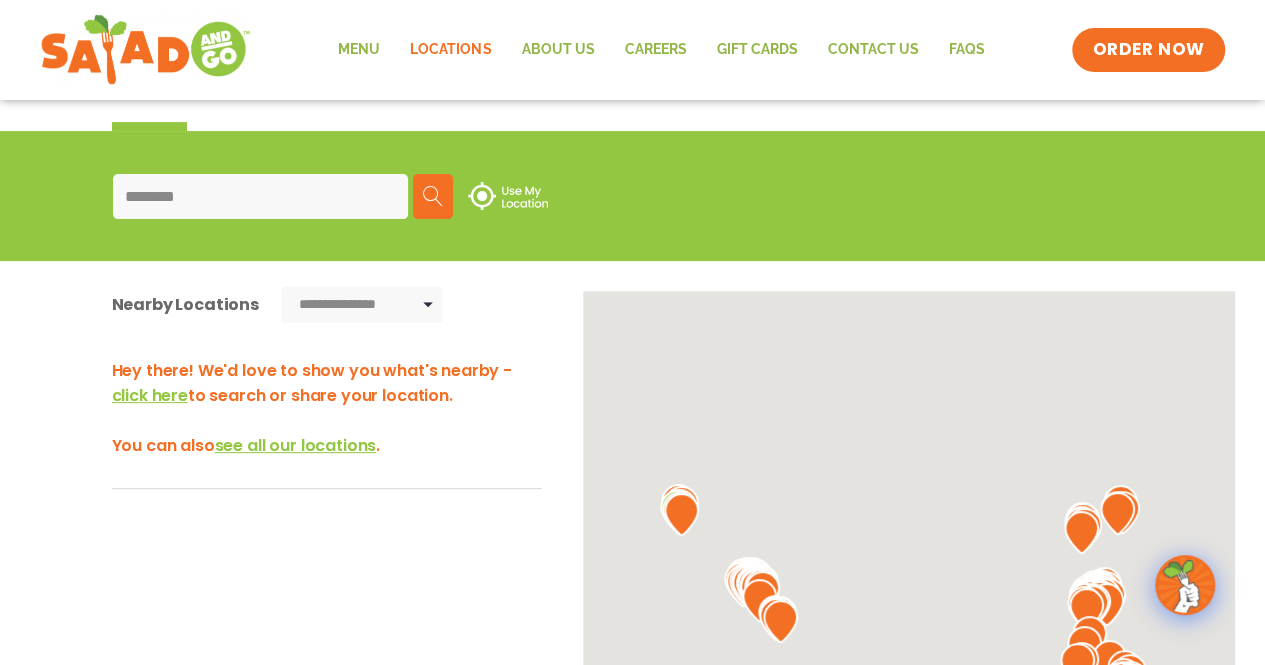 type on "********" 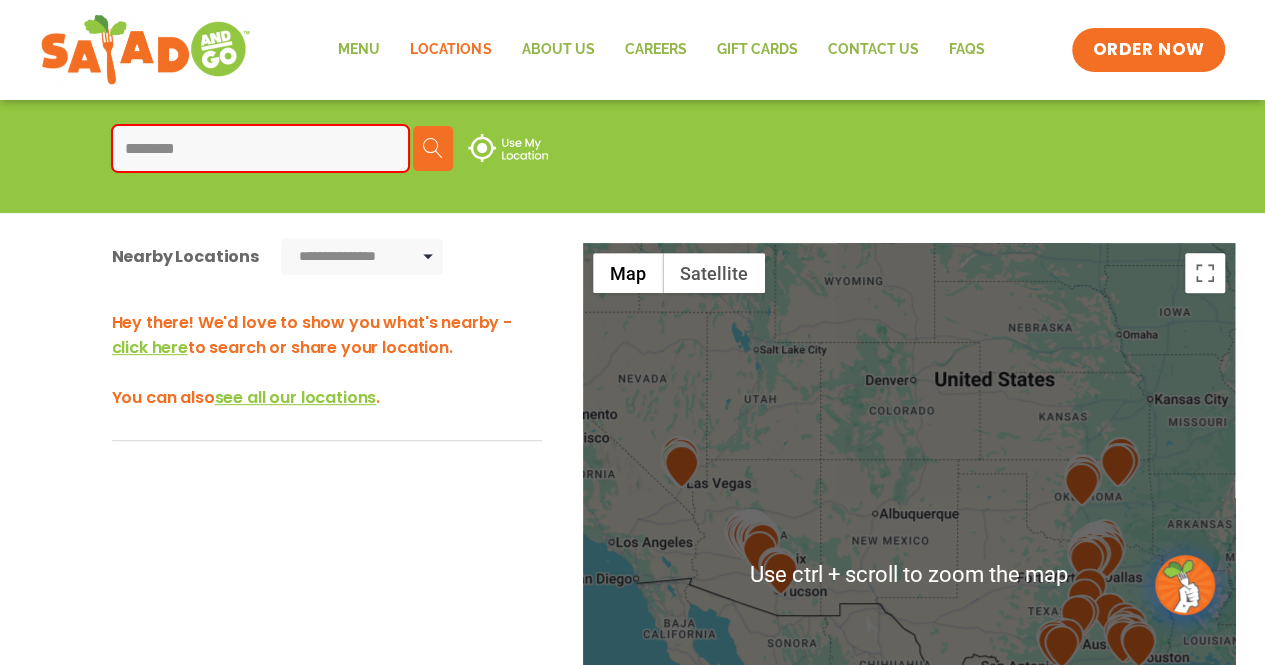 scroll, scrollTop: 300, scrollLeft: 0, axis: vertical 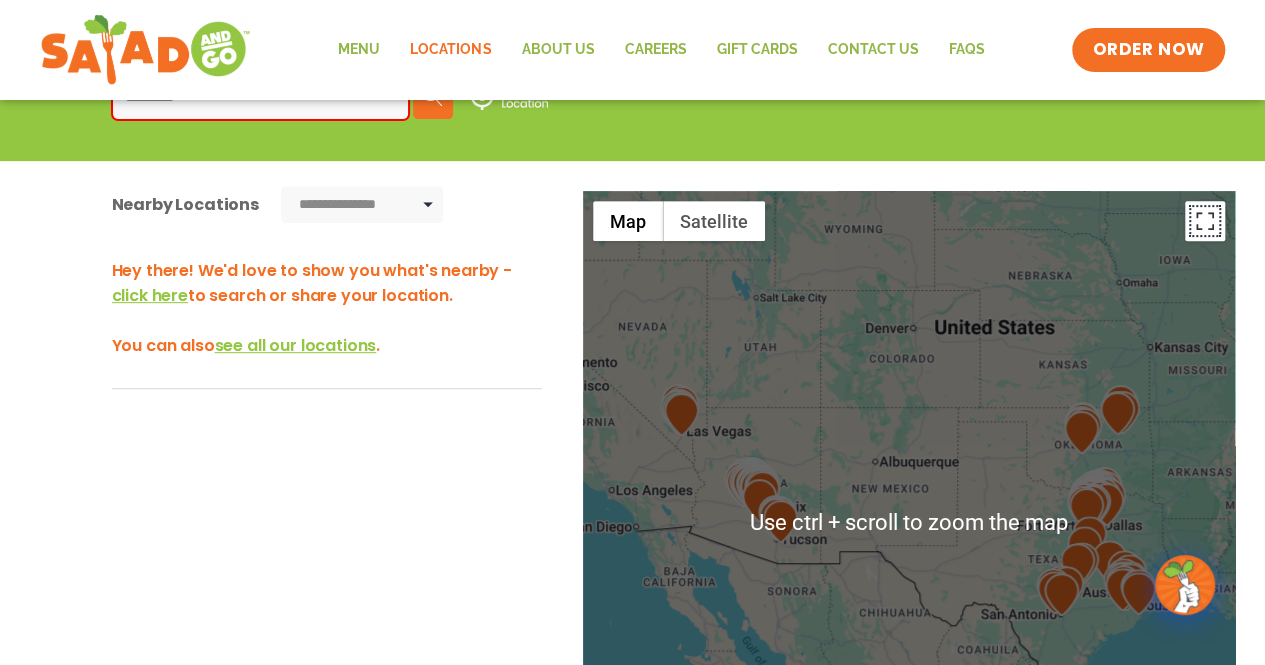 click at bounding box center (1205, 221) 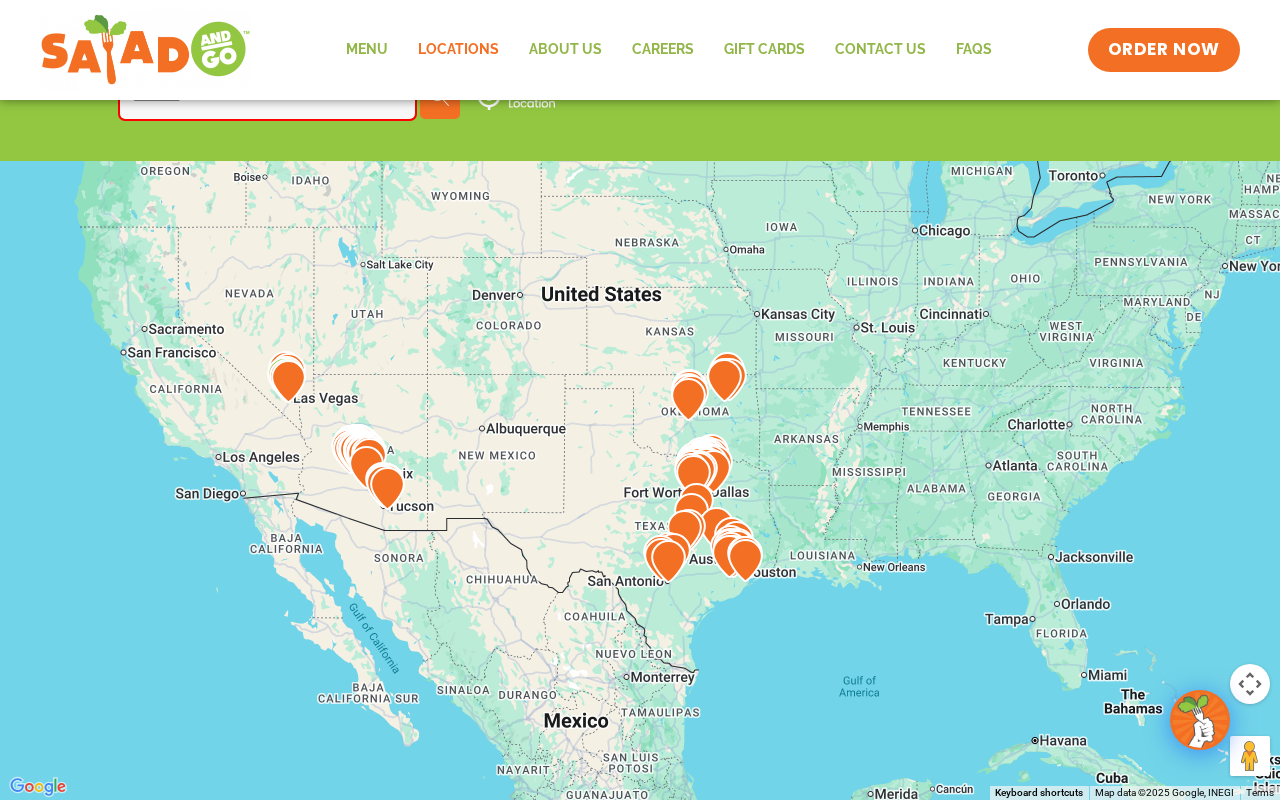 drag, startPoint x: 1031, startPoint y: 402, endPoint x: 906, endPoint y: 493, distance: 154.61565 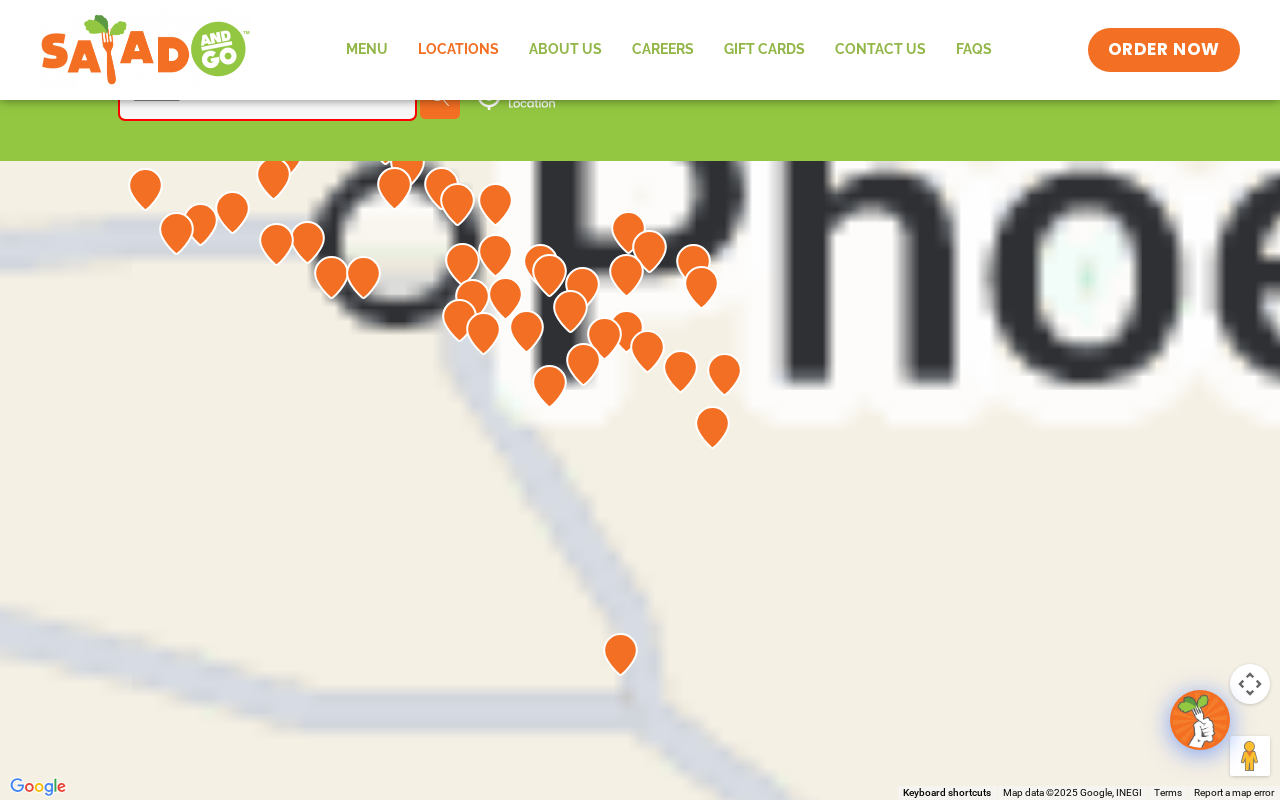 drag, startPoint x: 416, startPoint y: 508, endPoint x: 383, endPoint y: 346, distance: 165.32695 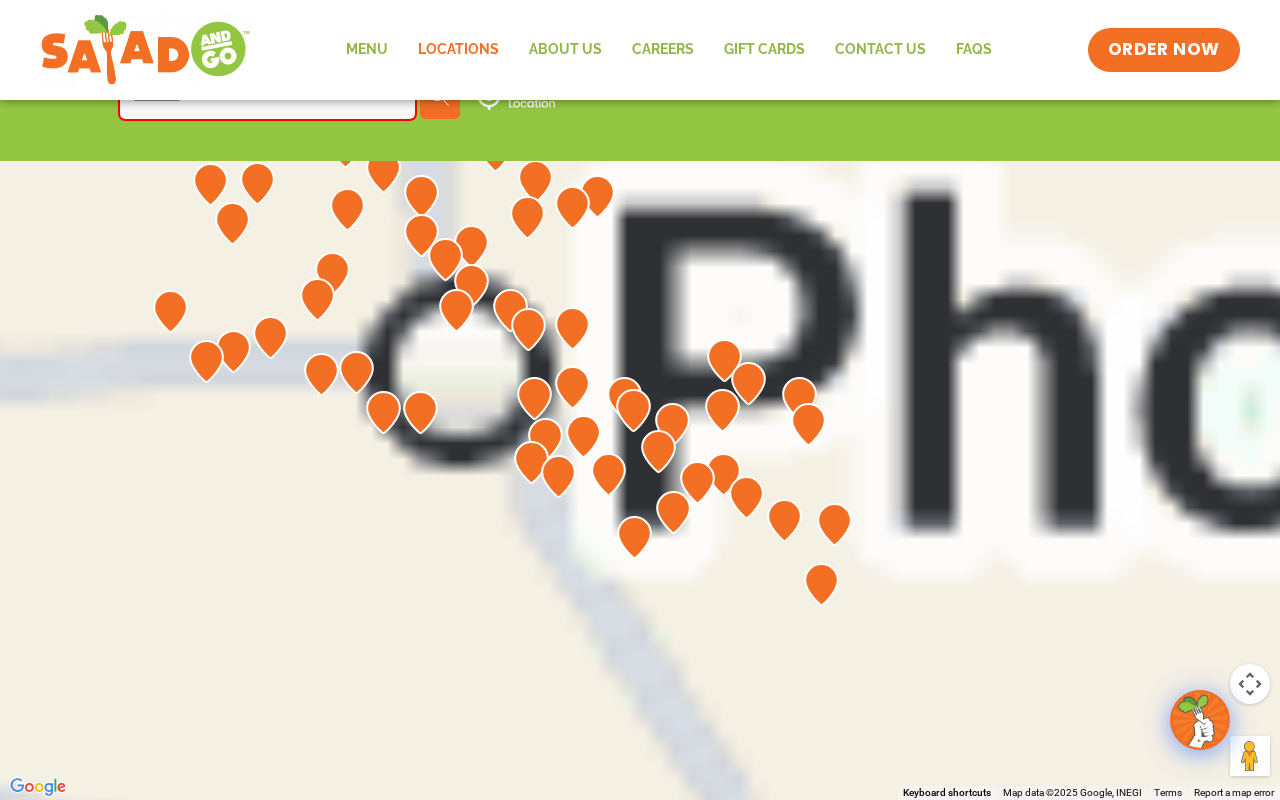 drag, startPoint x: 523, startPoint y: 472, endPoint x: 398, endPoint y: 483, distance: 125.48307 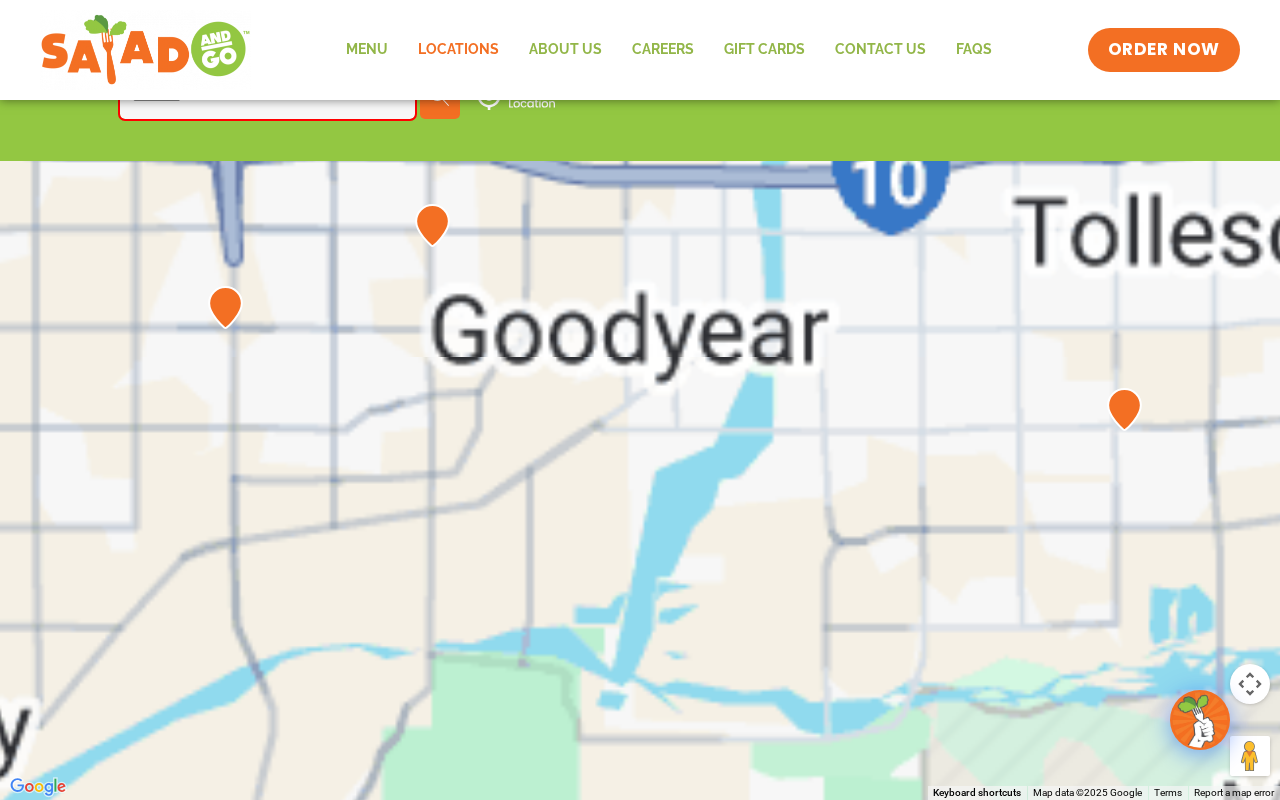 drag, startPoint x: 170, startPoint y: 378, endPoint x: 333, endPoint y: 384, distance: 163.1104 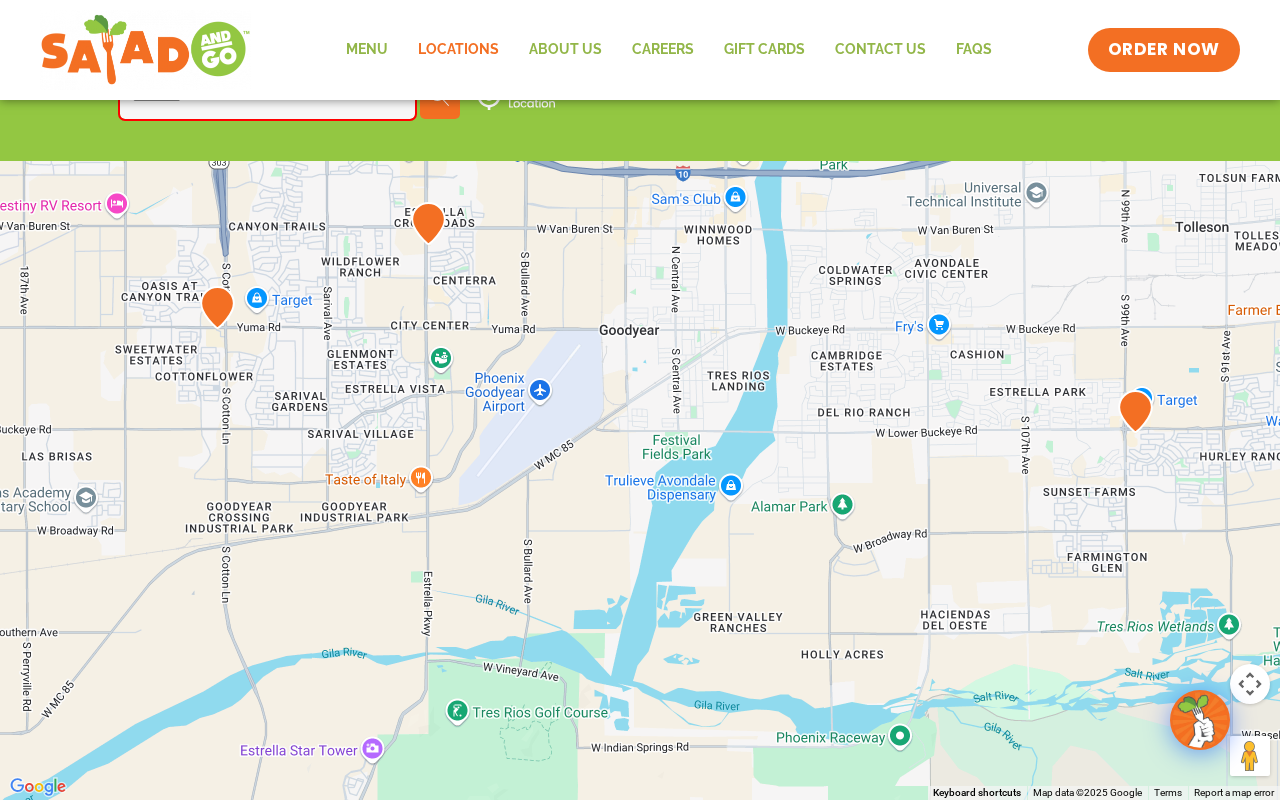 click at bounding box center [1250, 30] 